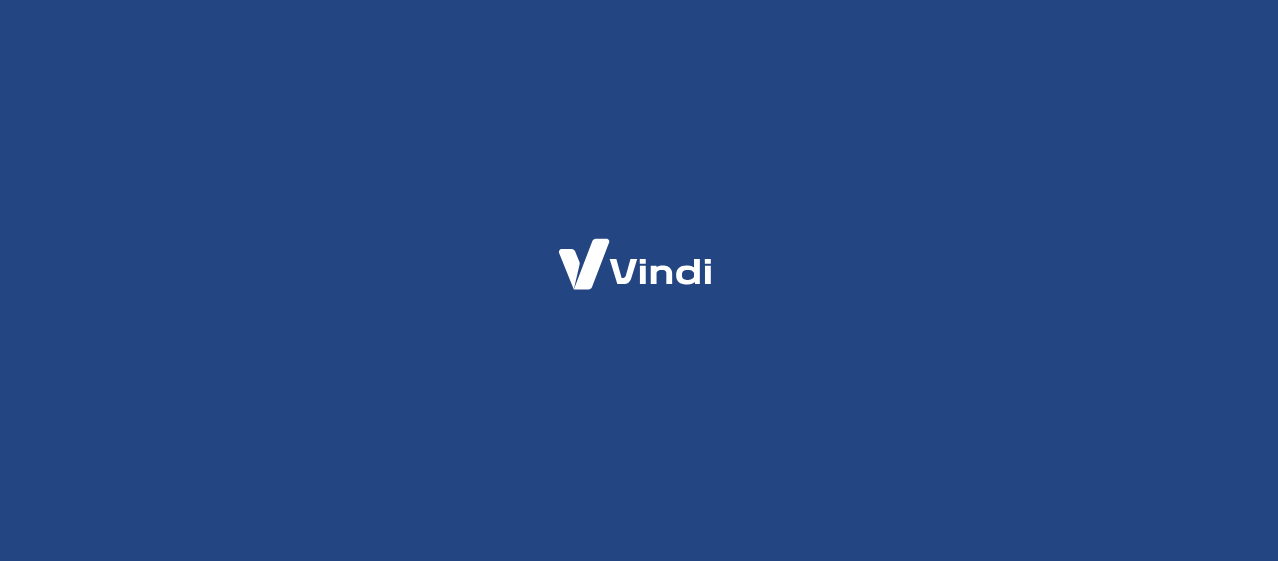 scroll, scrollTop: 0, scrollLeft: 0, axis: both 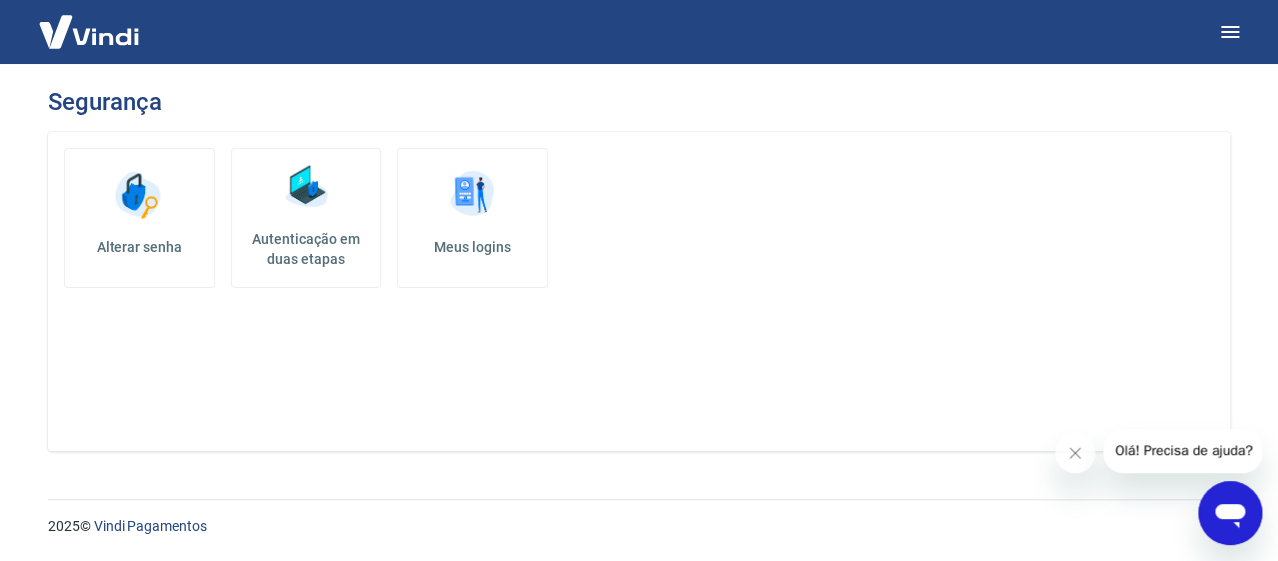 click at bounding box center (472, 195) 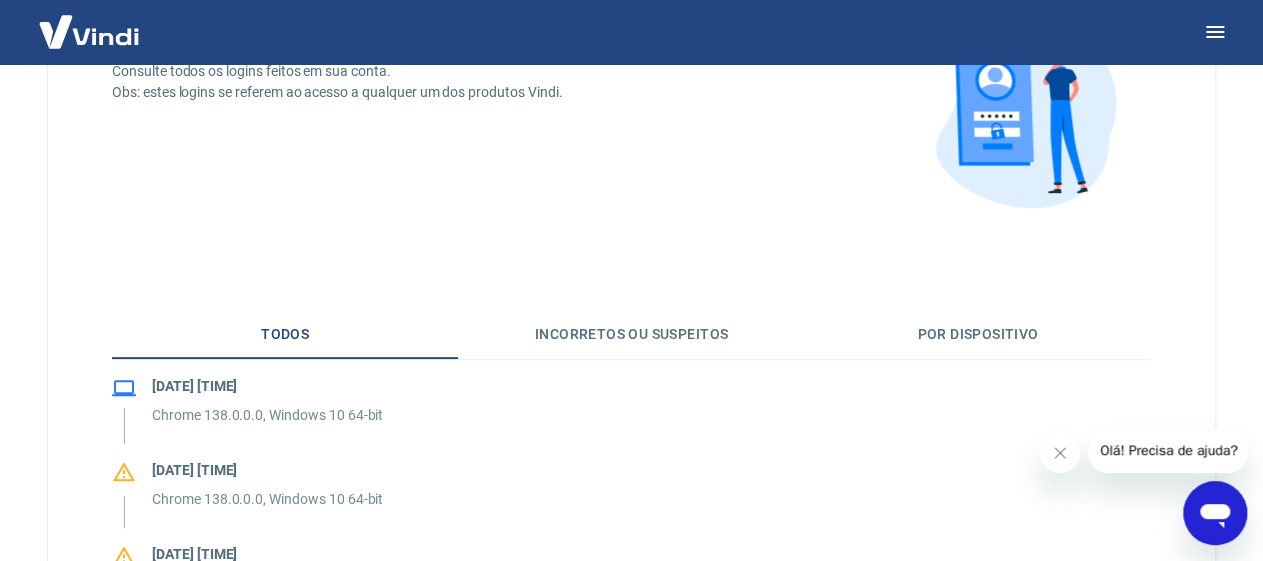 scroll, scrollTop: 0, scrollLeft: 0, axis: both 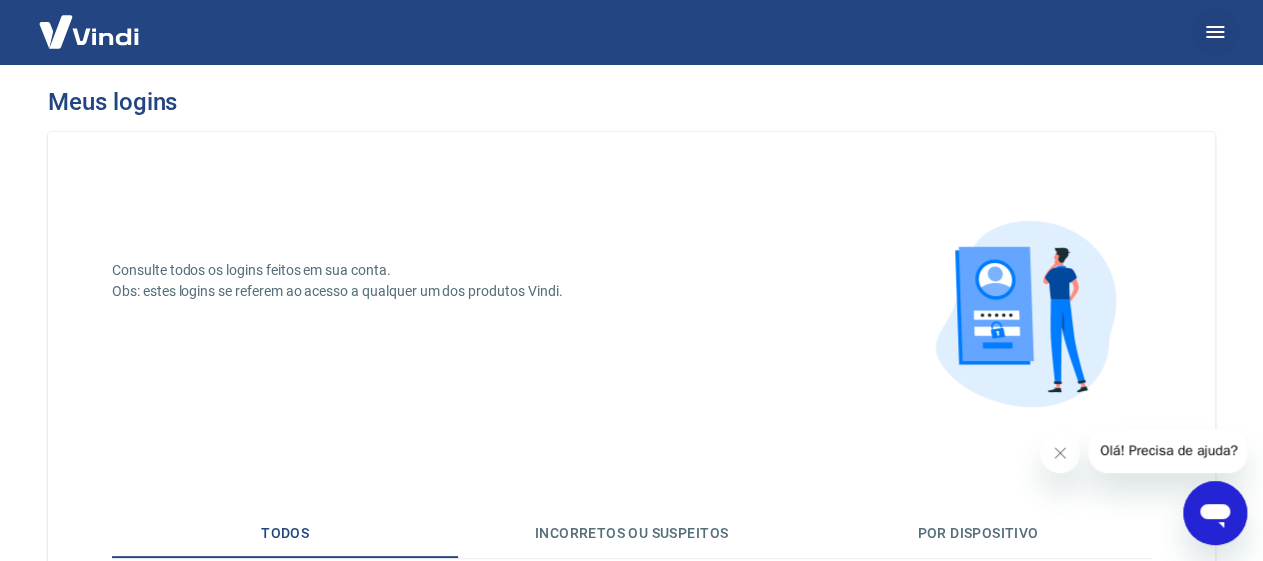click 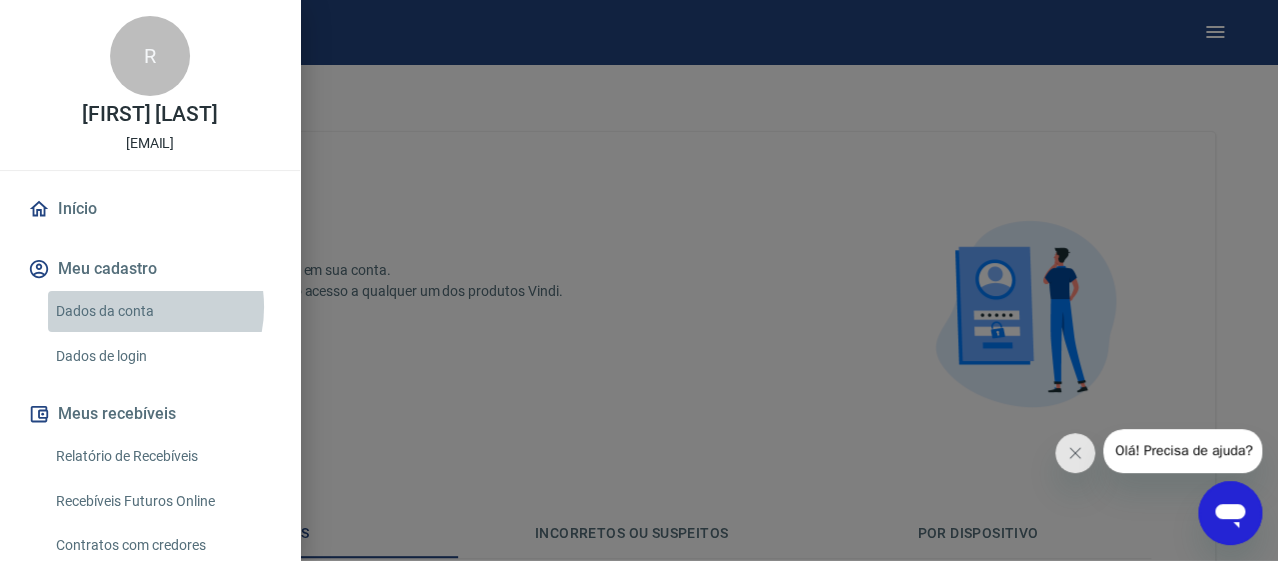 click on "Dados da conta" at bounding box center [162, 311] 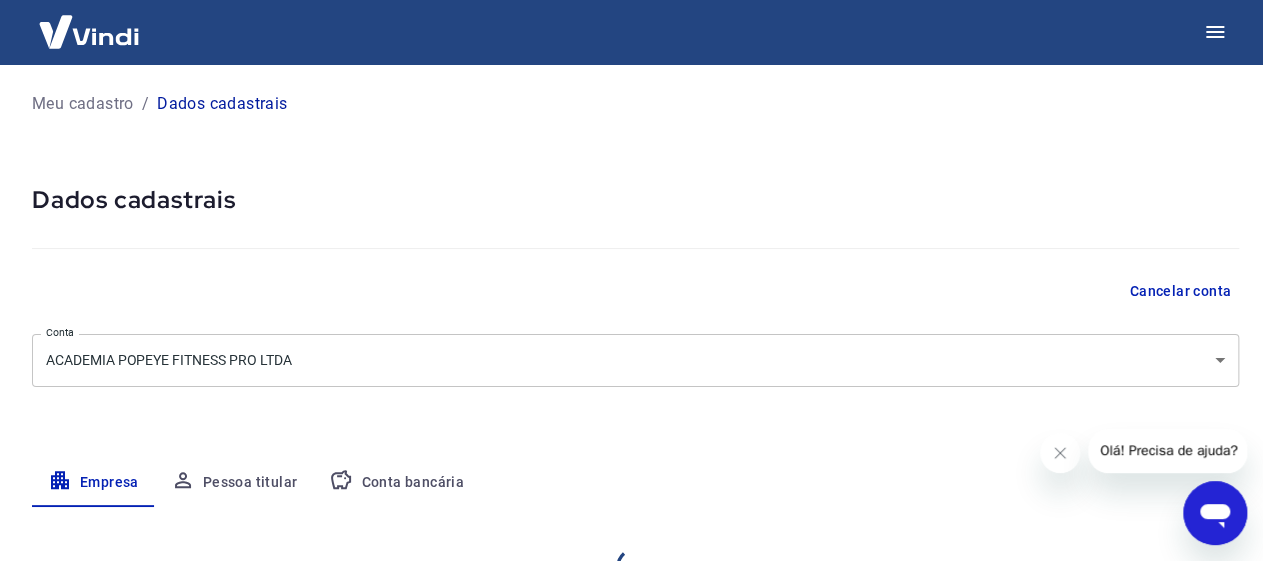 select on "[STATE]" 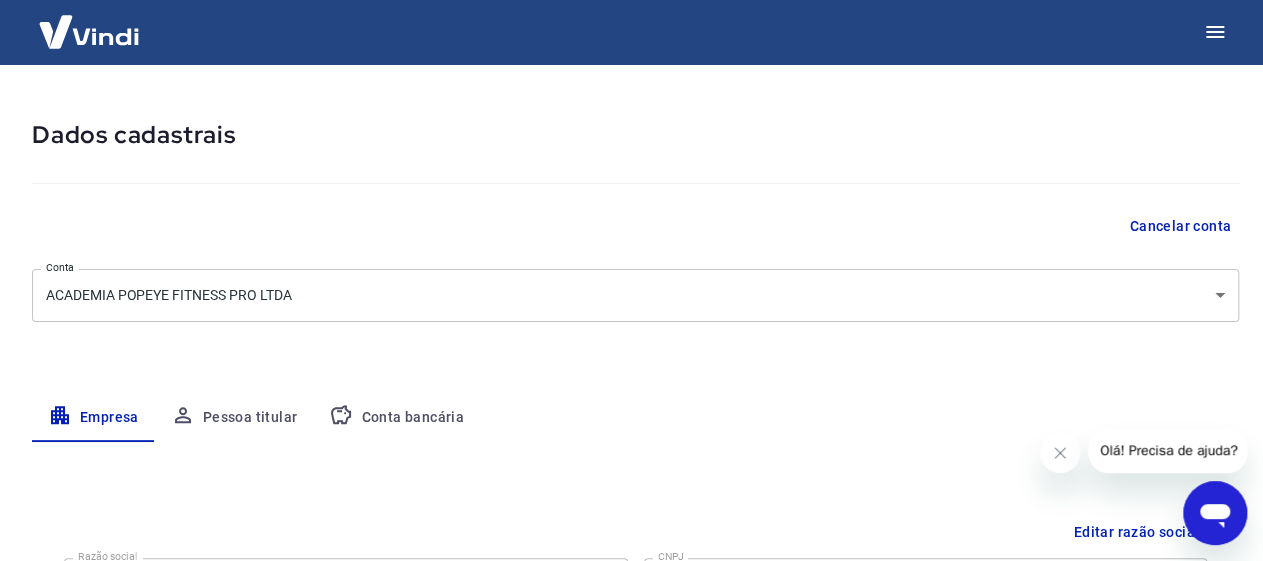 scroll, scrollTop: 99, scrollLeft: 0, axis: vertical 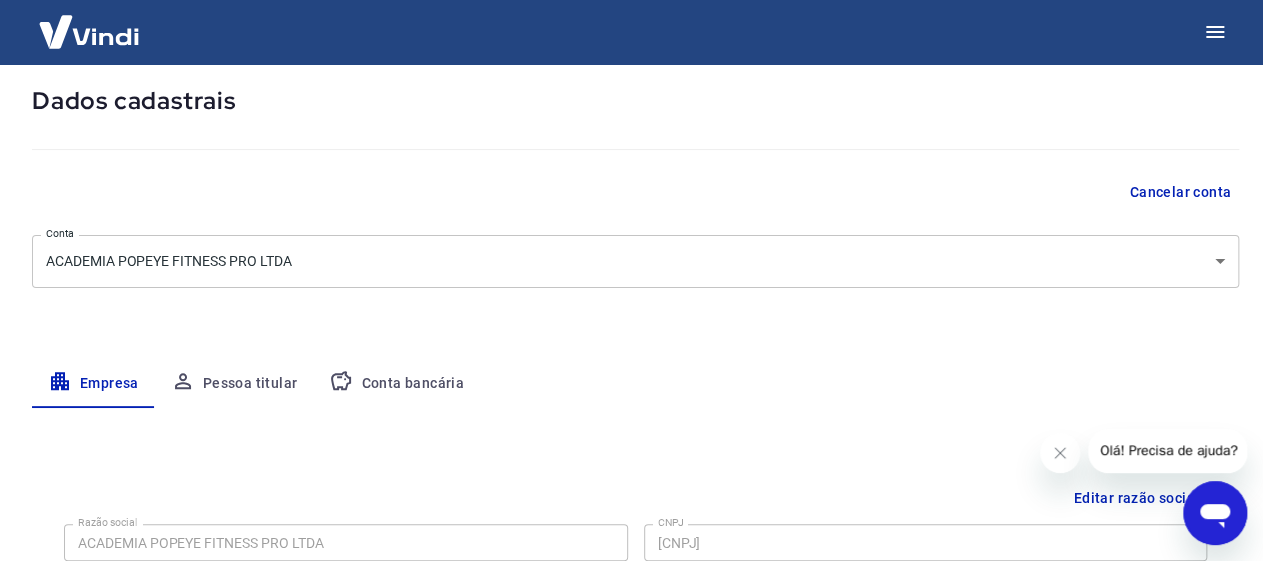 click on "Meu cadastro / Dados cadastrais Dados cadastrais Cancelar conta Conta ACADEMIA POPEYE FITNESS PRO LTDA [object Object] Conta Empresa Pessoa titular Conta bancária Editar razão social Razão social ACADEMIA POPEYE FITNESS PRO LTDA Razão social CNPJ [CNPJ] CNPJ Endereço da empresa Editar endereço CEP [POSTAL_CODE] CEP Rua AV VENTUROSA Rua Número 171 Número Complemento ******** Complemento Bairro JARDIM CUMBICA Bairro Cidade GUARULHOS Cidade Estado Acre Alagoas Amapá Amazonas Bahia Ceará Distrito Federal Espírito Santo Goiás Maranhão Mato Grosso Mato Grosso do Sul Minas Gerais Pará Paraíba Paraná Pernambuco Piauí Rio de Janeiro Rio Grande do Norte Rio Grande do Sul Rondônia Roraima Santa Catarina São Paulo Sergipe Tocantins Estado Dados da empresa Editar dados da empresa Nome fantasia ACADEMIA POPEYE FITNESS PRO Nome fantasia Data de abertura da empresa Data de abertura da empresa Tipo de telefone Residencial Comercial Tipo de telefone Telefone [PHONE] Telefone [YEAR]  ©" at bounding box center [631, 181] 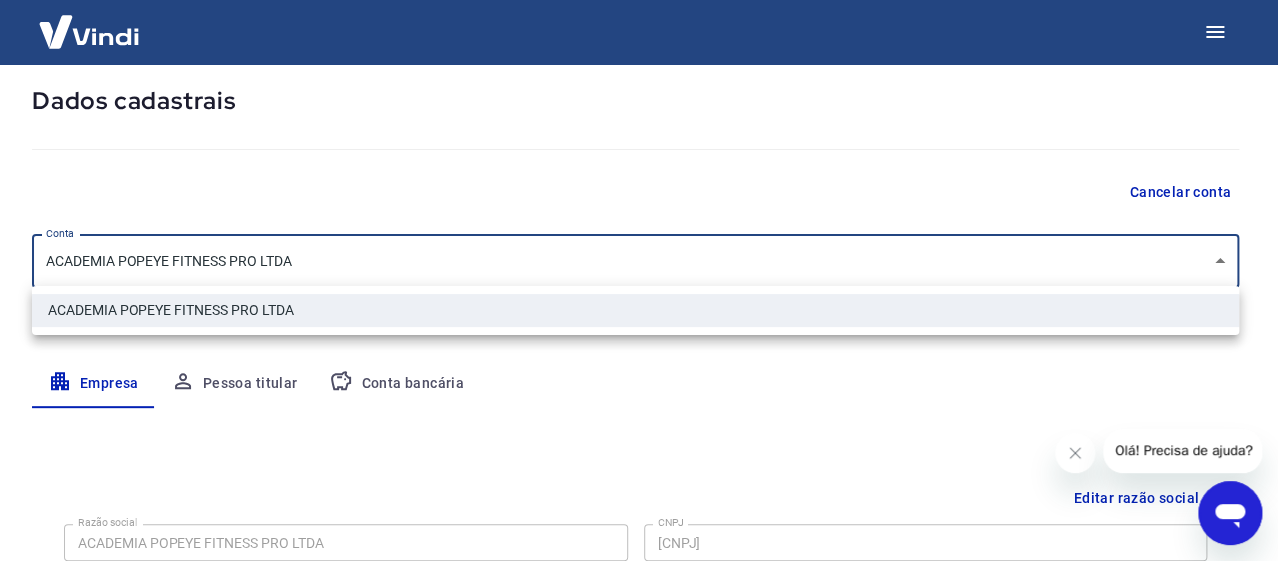 click at bounding box center (639, 280) 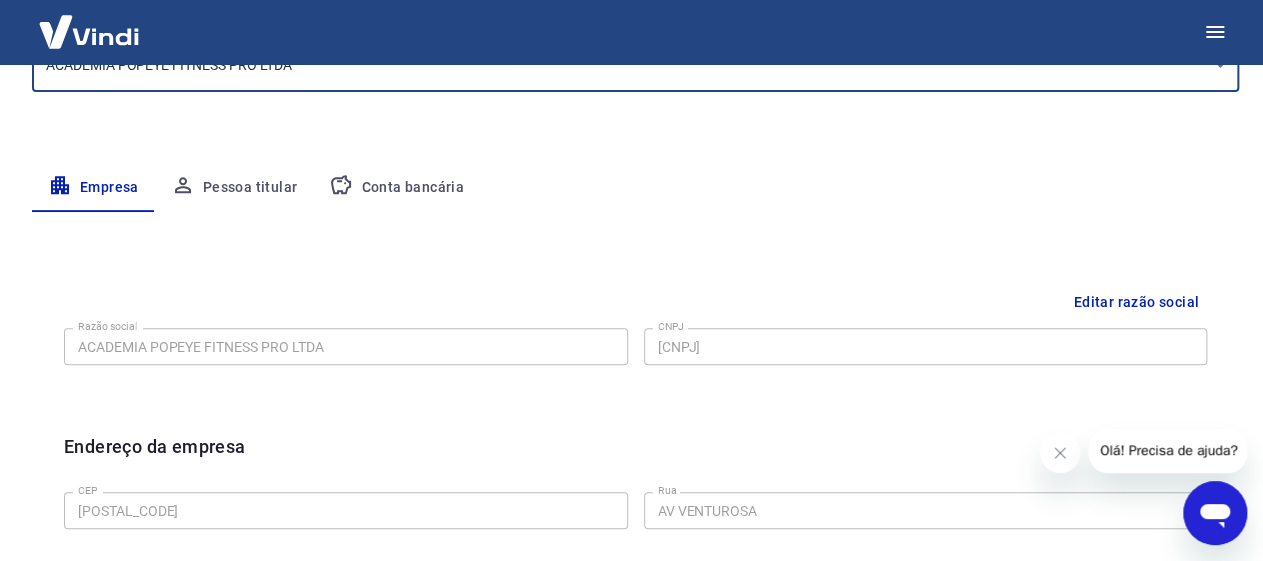 scroll, scrollTop: 300, scrollLeft: 0, axis: vertical 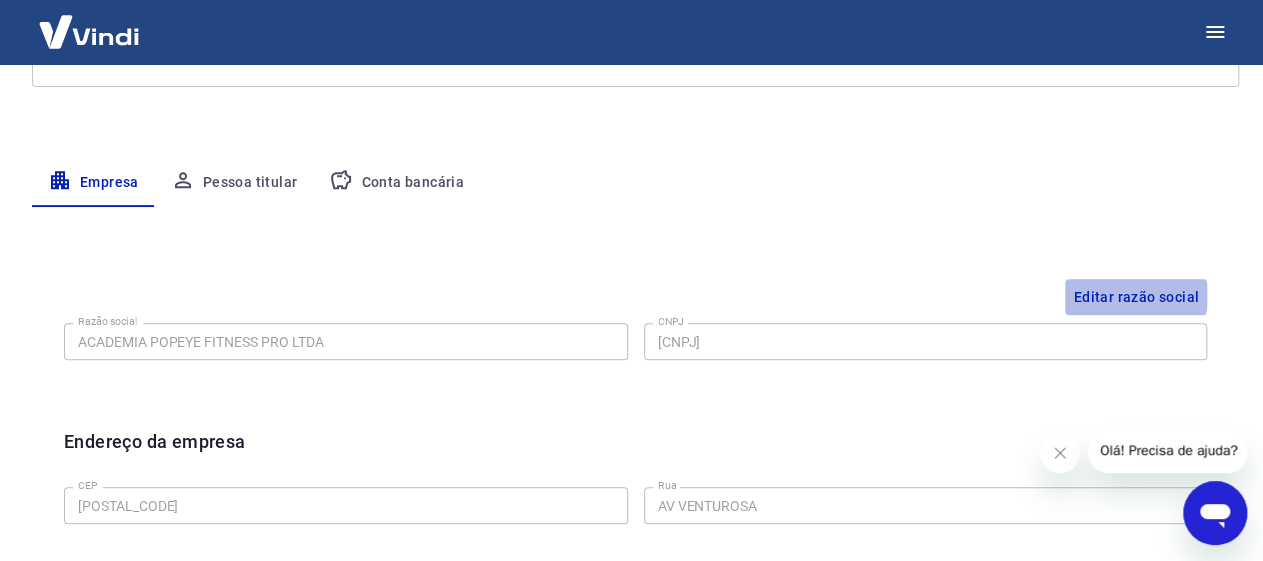 click on "Editar razão social" at bounding box center [1136, 297] 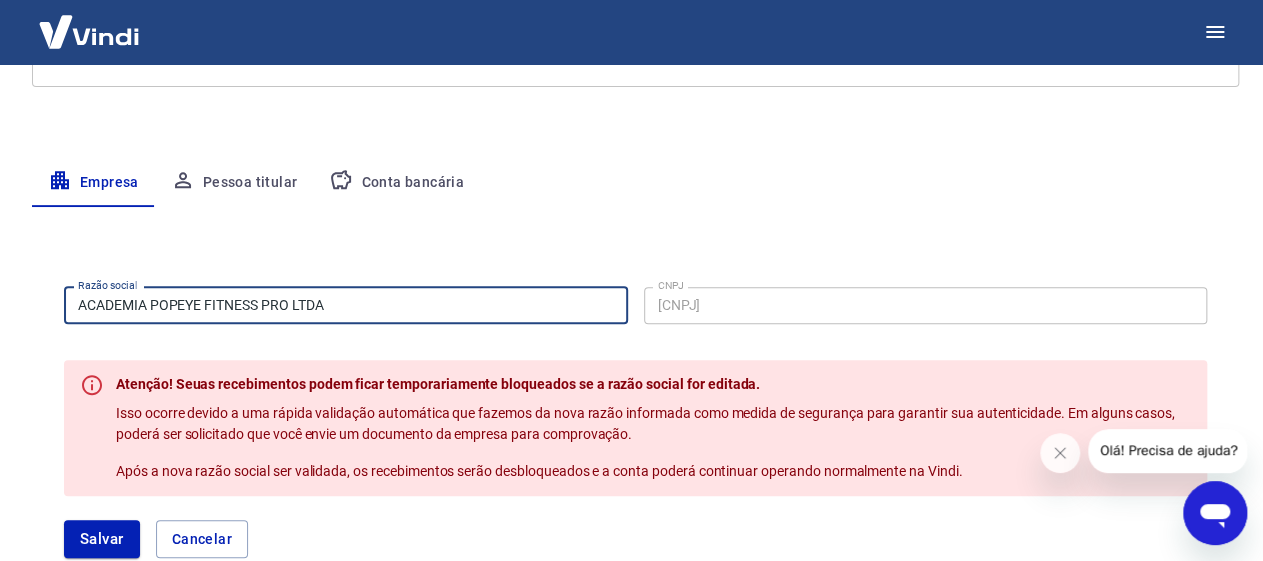 drag, startPoint x: 371, startPoint y: 300, endPoint x: 232, endPoint y: 299, distance: 139.0036 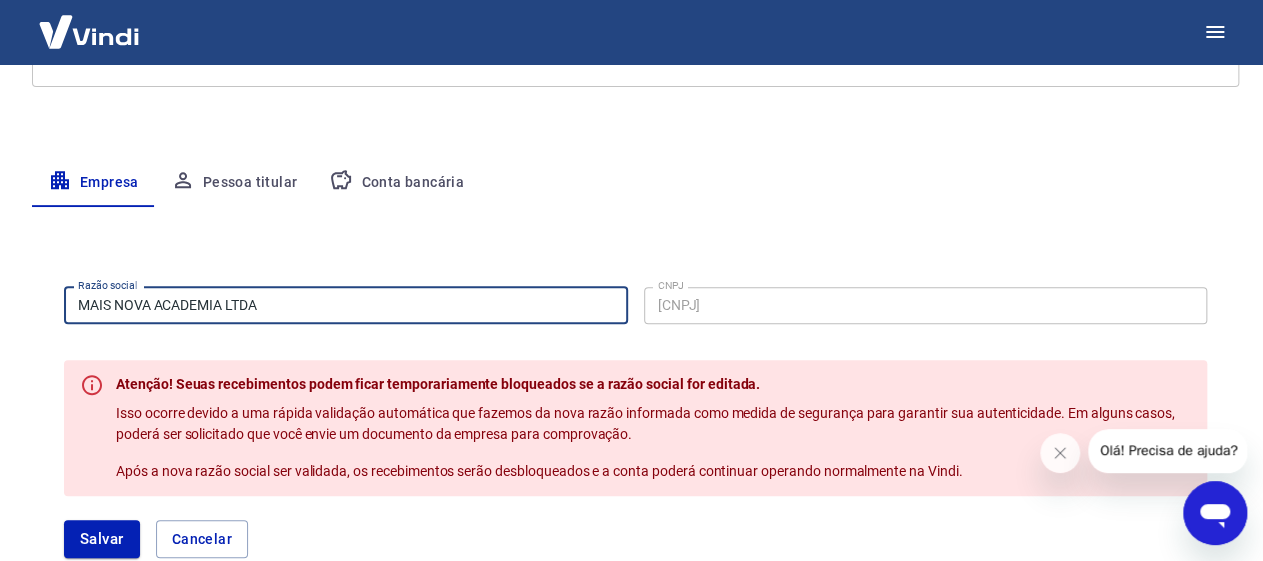 scroll, scrollTop: 399, scrollLeft: 0, axis: vertical 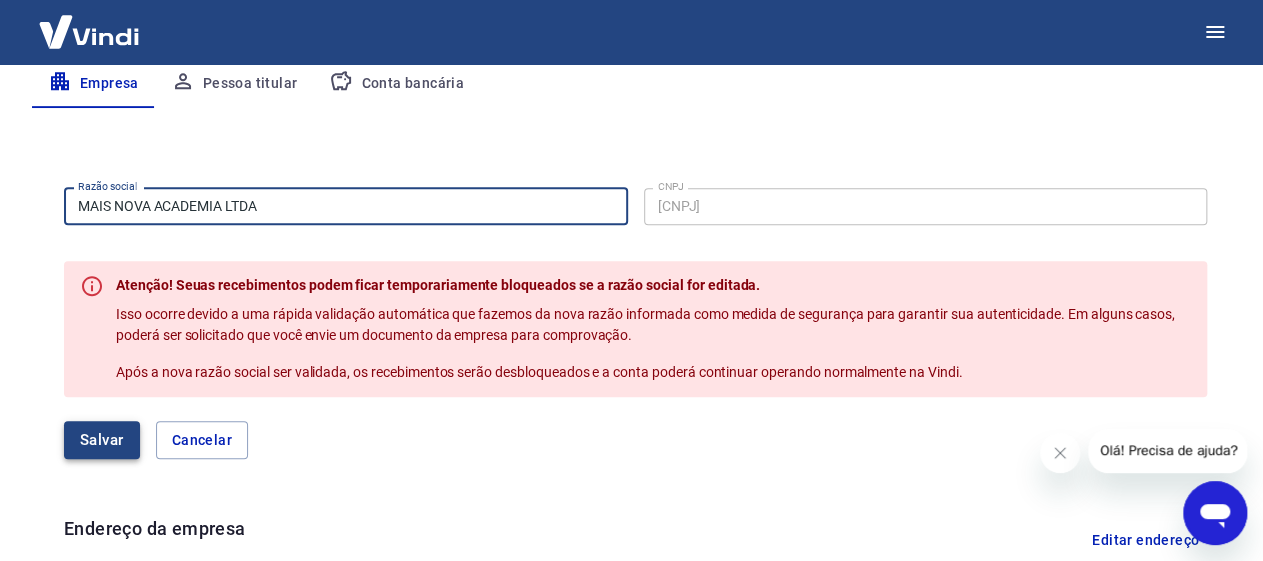 type on "MAIS NOVA ACADEMIA LTDA" 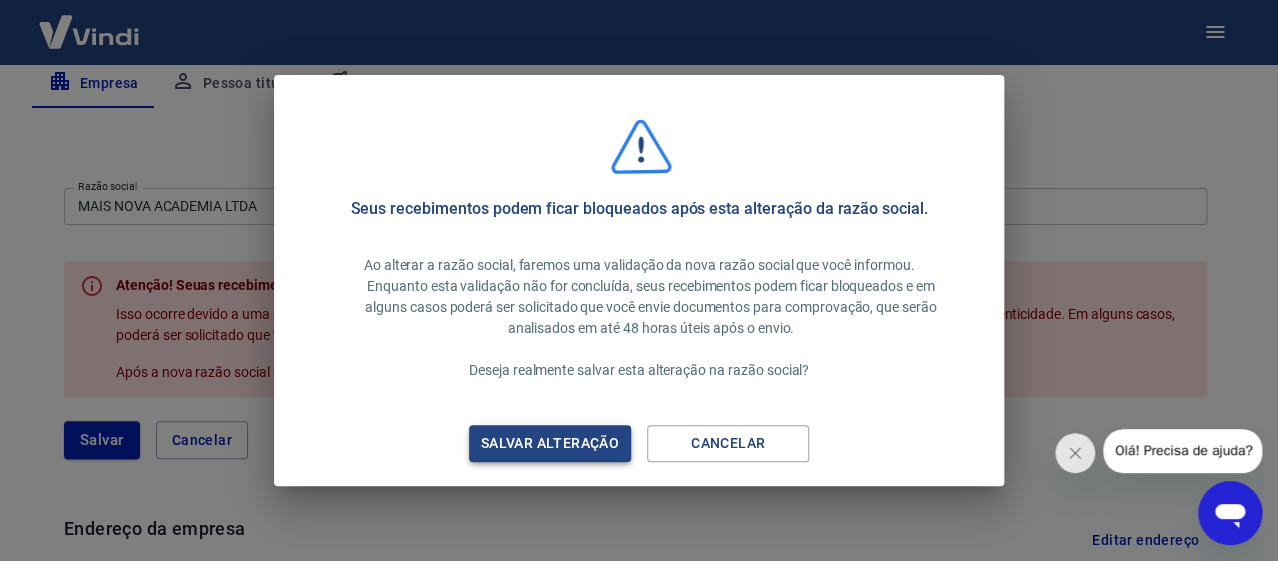 click on "Salvar alteração" at bounding box center (550, 443) 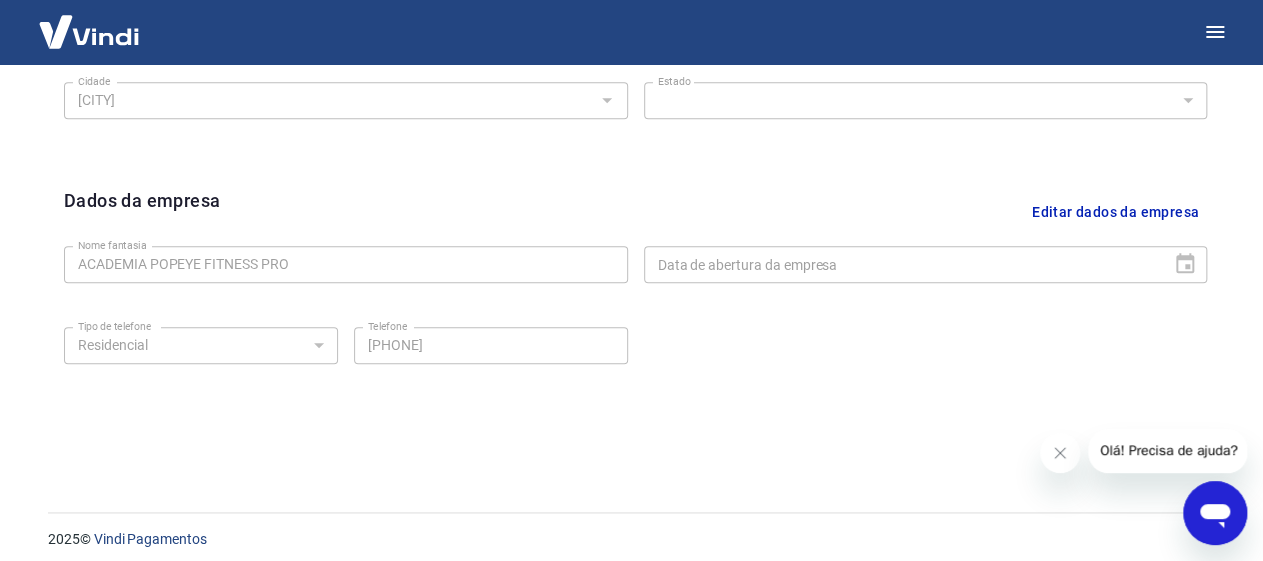 scroll, scrollTop: 880, scrollLeft: 0, axis: vertical 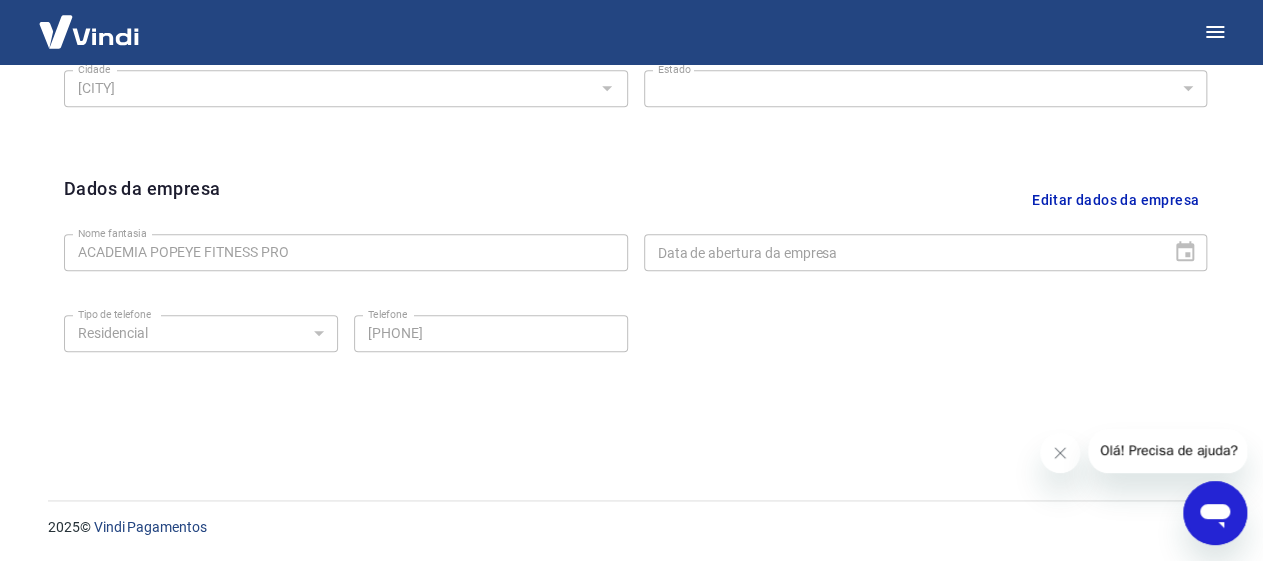 click on "Editar dados da empresa" at bounding box center [1115, 200] 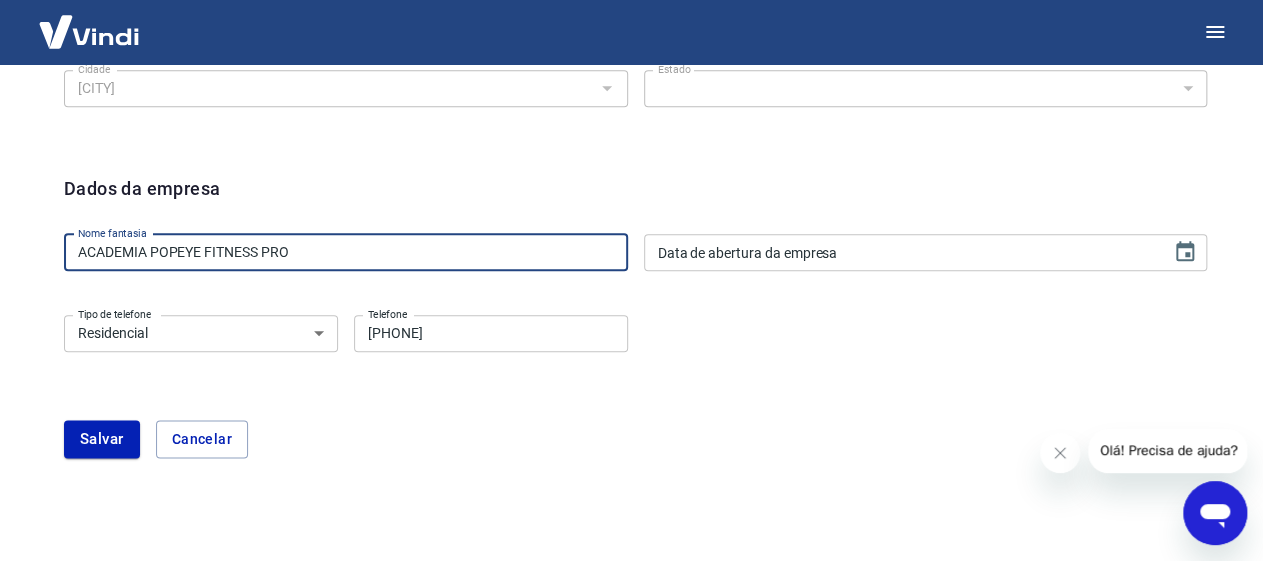 drag, startPoint x: 299, startPoint y: 248, endPoint x: 26, endPoint y: 250, distance: 273.00732 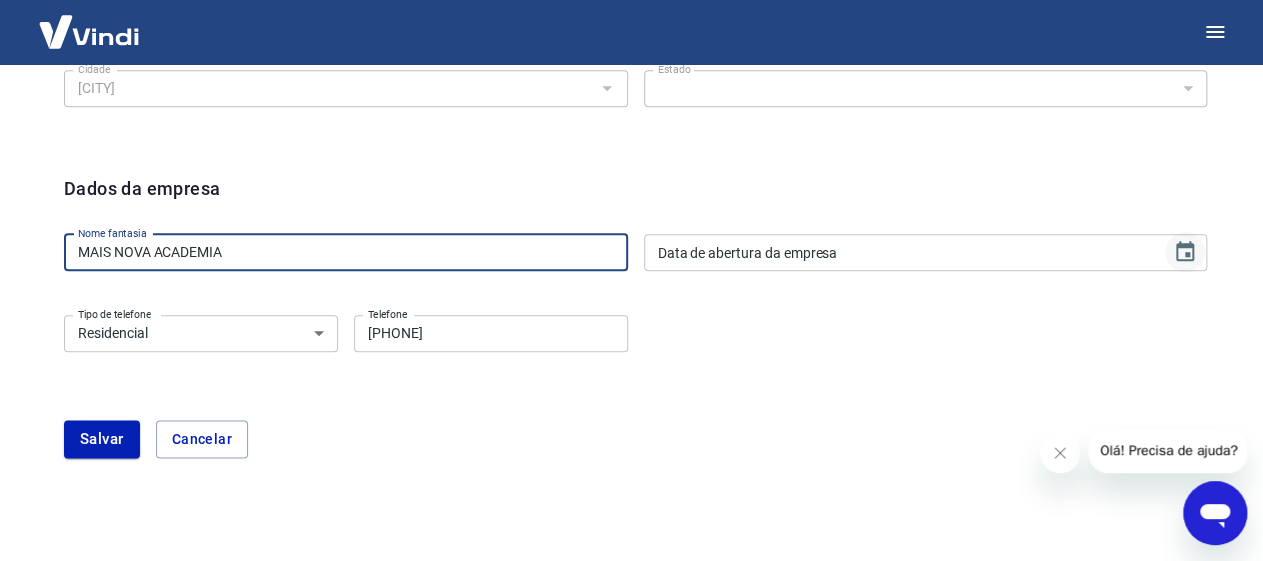 type on "MAIS NOVA ACADEMIA" 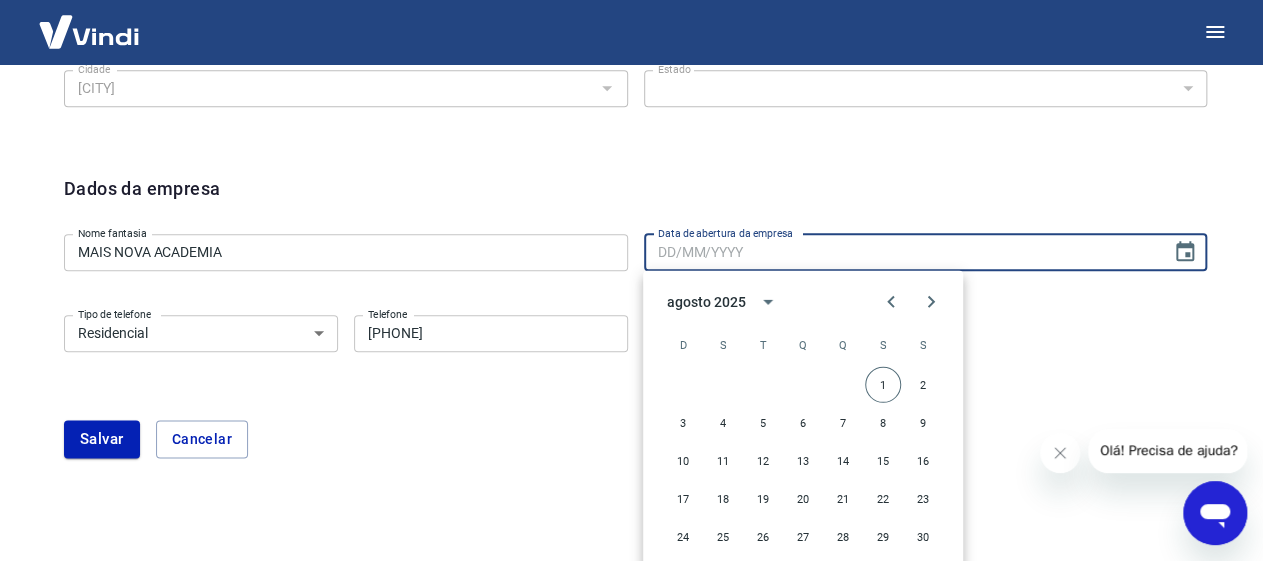 click on "Endereço da empresa Editar endereço CEP [POSTAL_CODE] CEP Rua AV VENTUROSA Rua Número 171 Número Complemento ******** Complemento Bairro JARDIM CUMBICA Bairro Cidade GUARULHOS Cidade Estado Acre Alagoas Amapá Amazonas Bahia Ceará Distrito Federal Espírito Santo Goiás Maranhão Mato Grosso Mato Grosso do Sul Minas Gerais Pará Paraíba Paraná Pernambuco Piauí Rio de Janeiro Rio Grande do Norte Rio Grande do Sul Rondônia Roraima Santa Catarina São Paulo Sergipe Tocantins Estado" at bounding box center (635, -5) 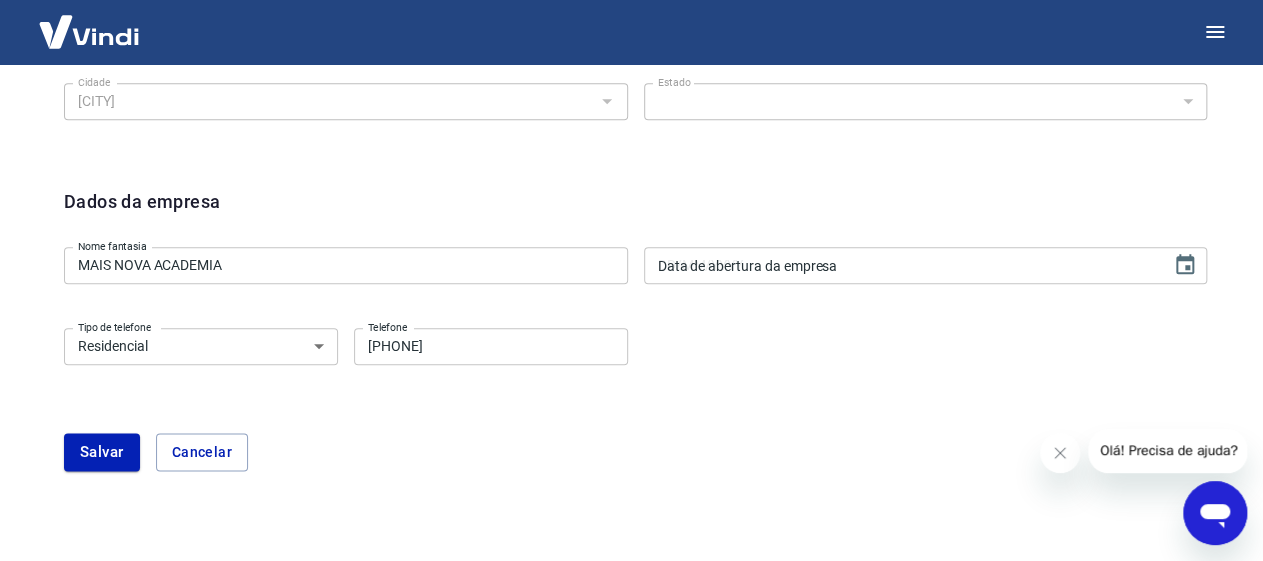 scroll, scrollTop: 942, scrollLeft: 0, axis: vertical 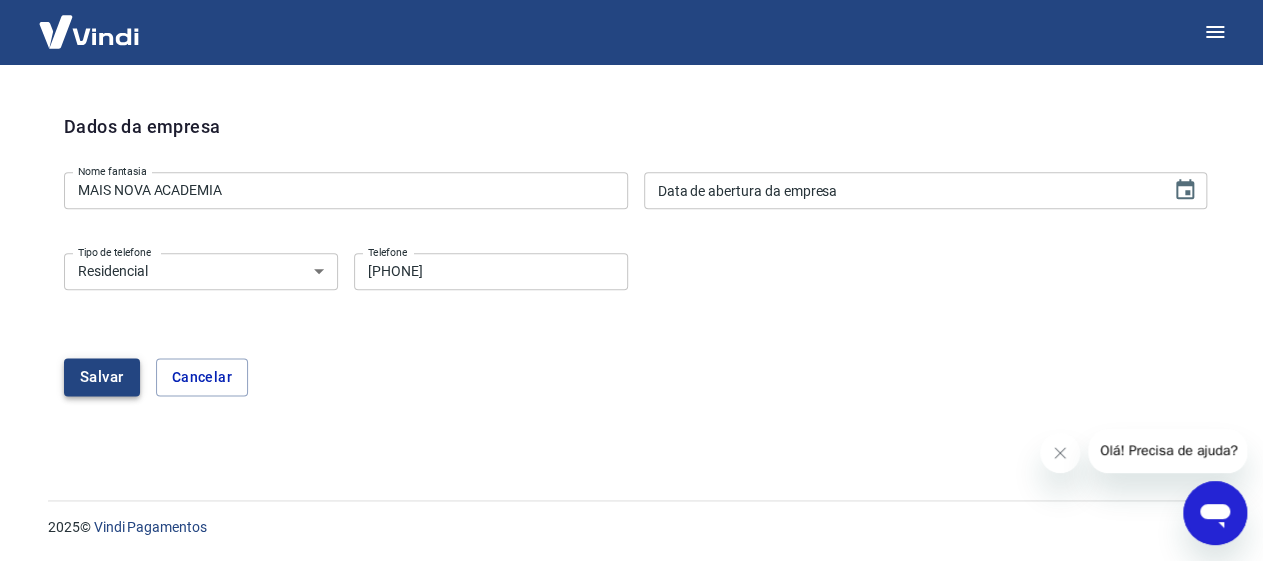 click on "Salvar" at bounding box center (102, 377) 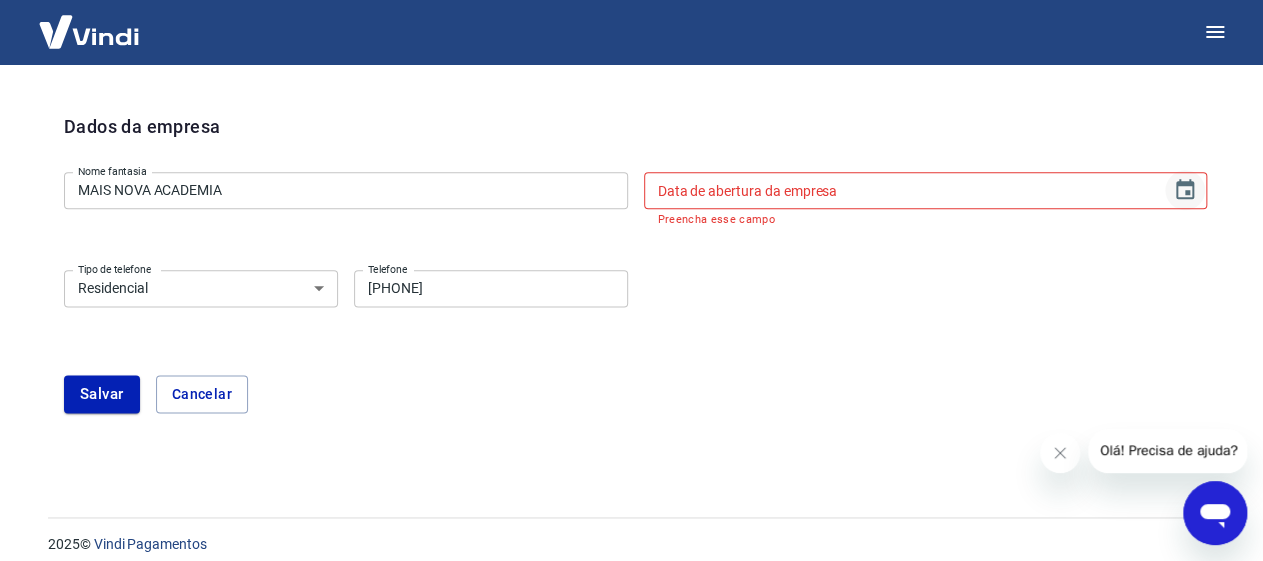 click 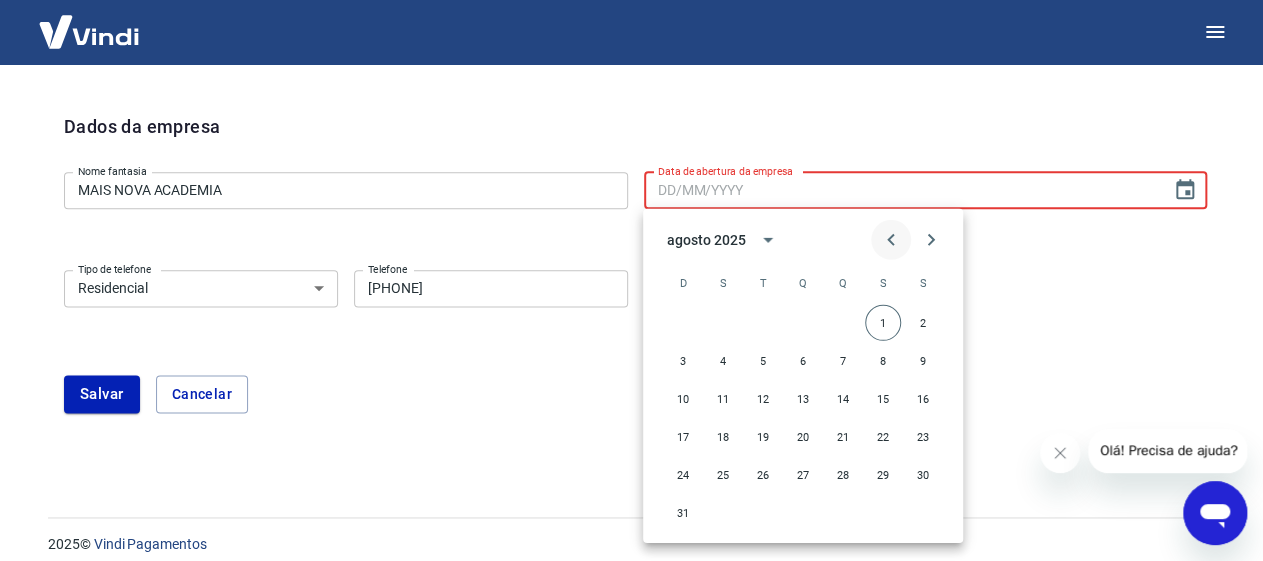 click 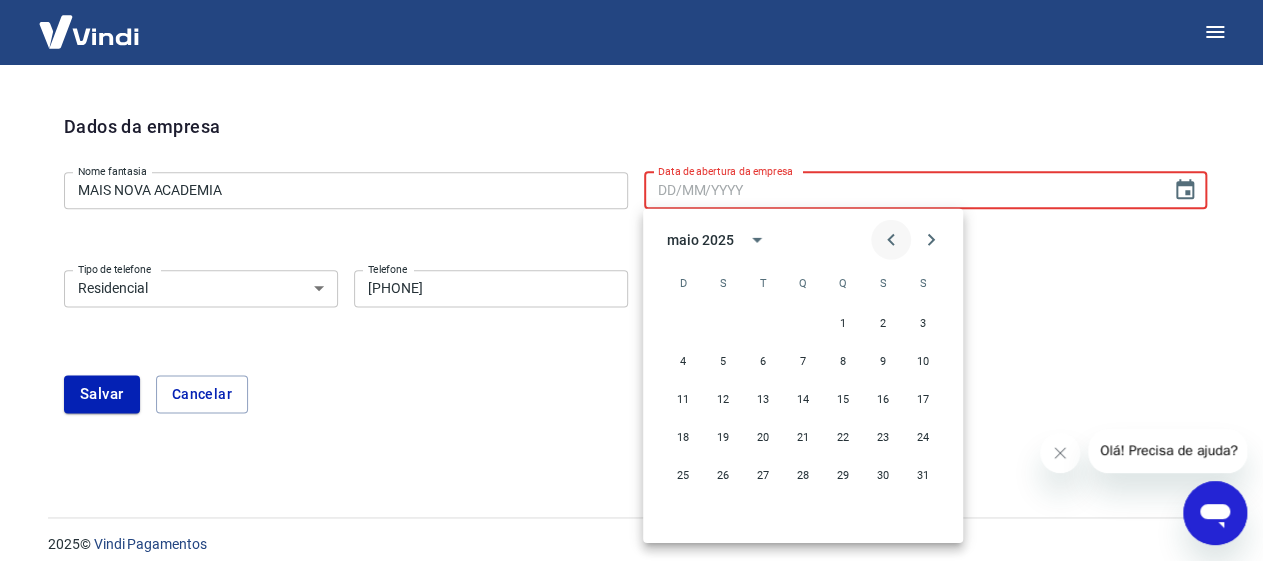 click 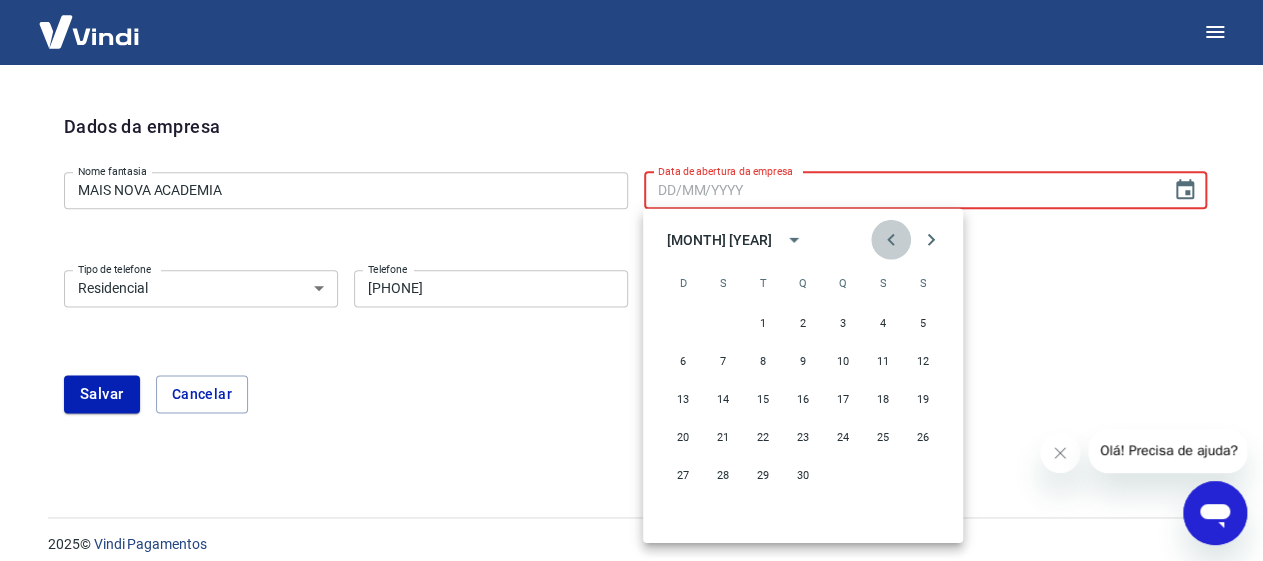 click 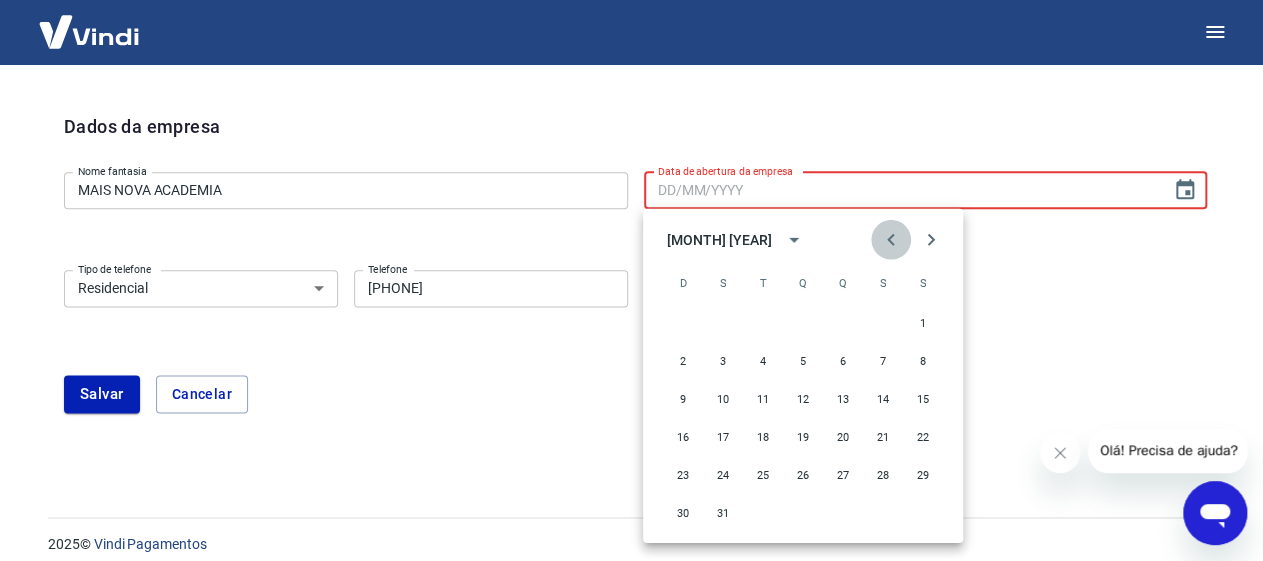 click 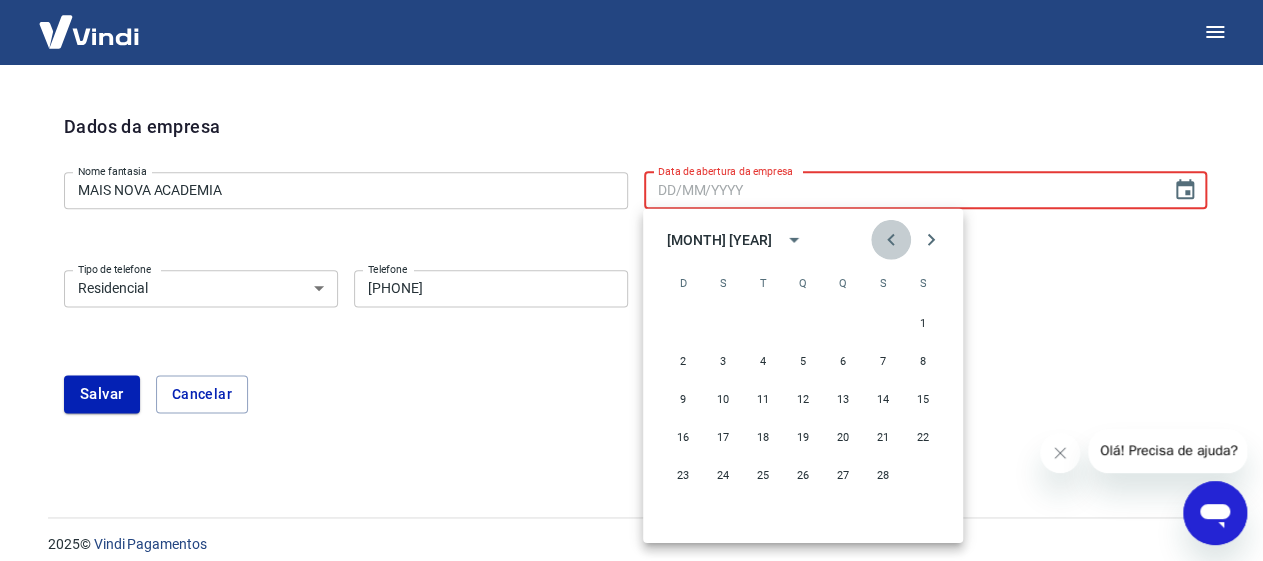 click 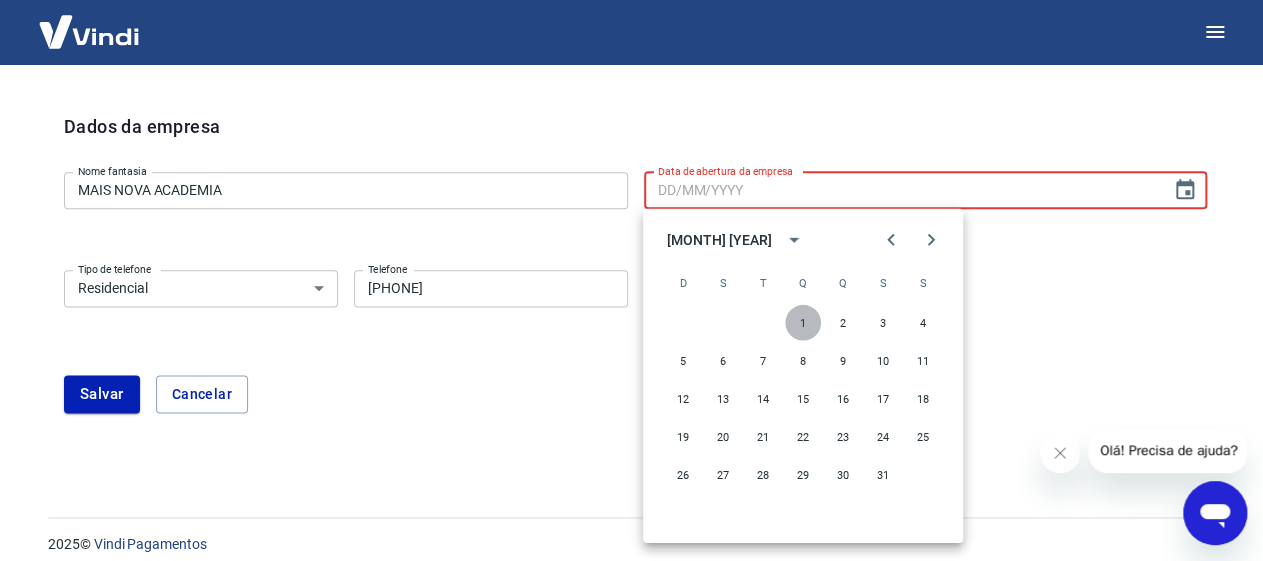 click on "1" at bounding box center (803, 322) 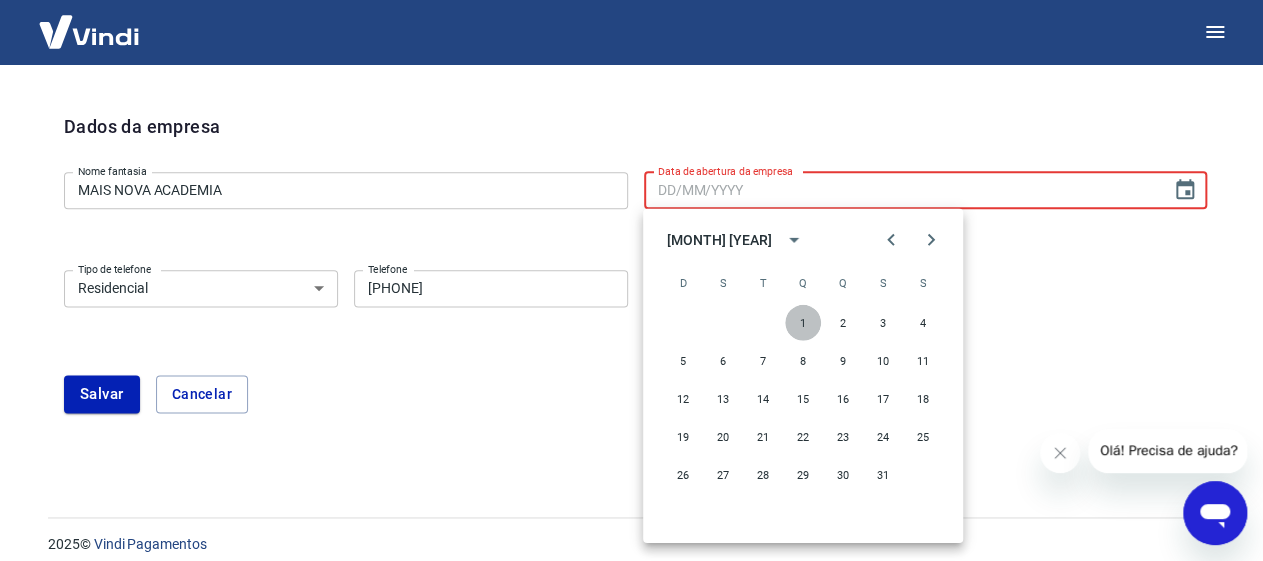 type on "[DATE]" 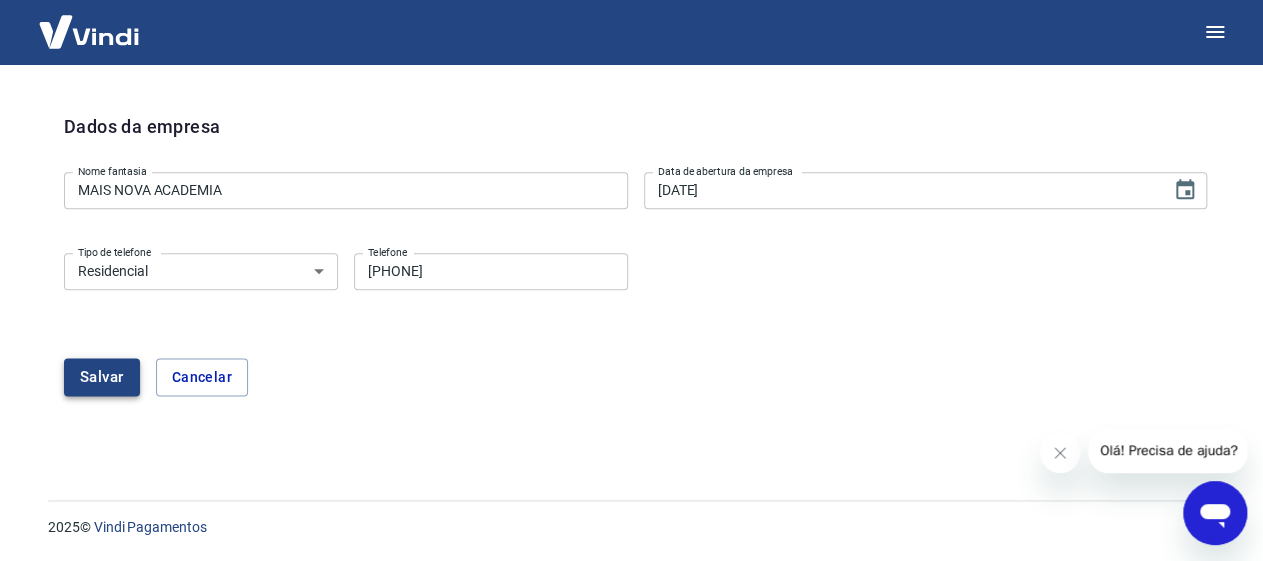 click on "Salvar" at bounding box center [102, 377] 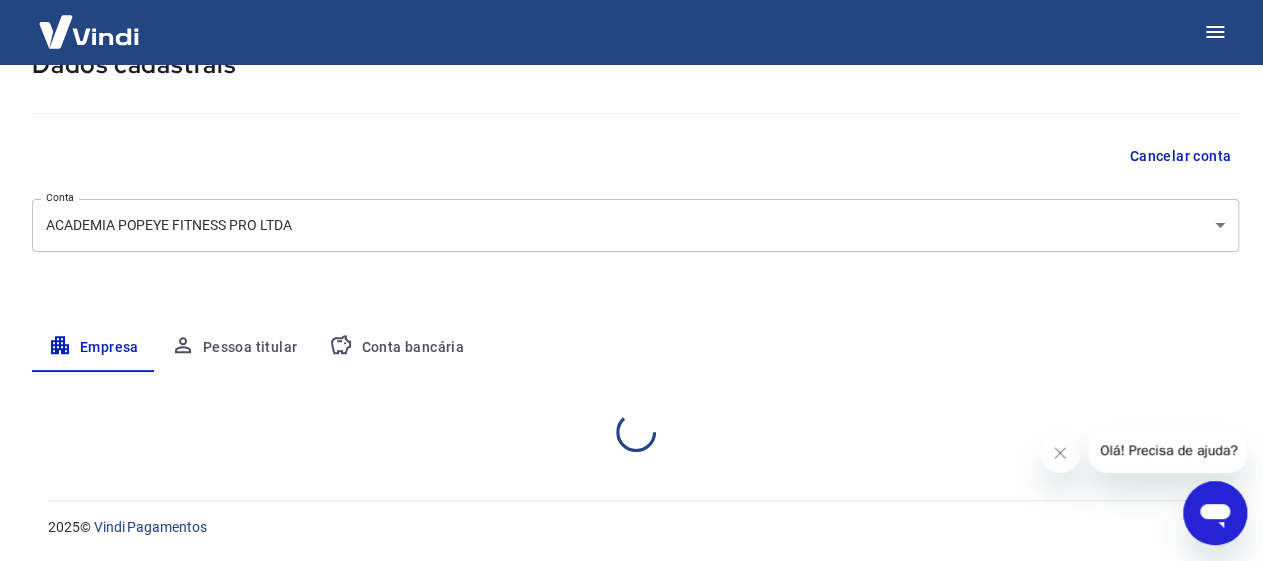 select on "[STATE]" 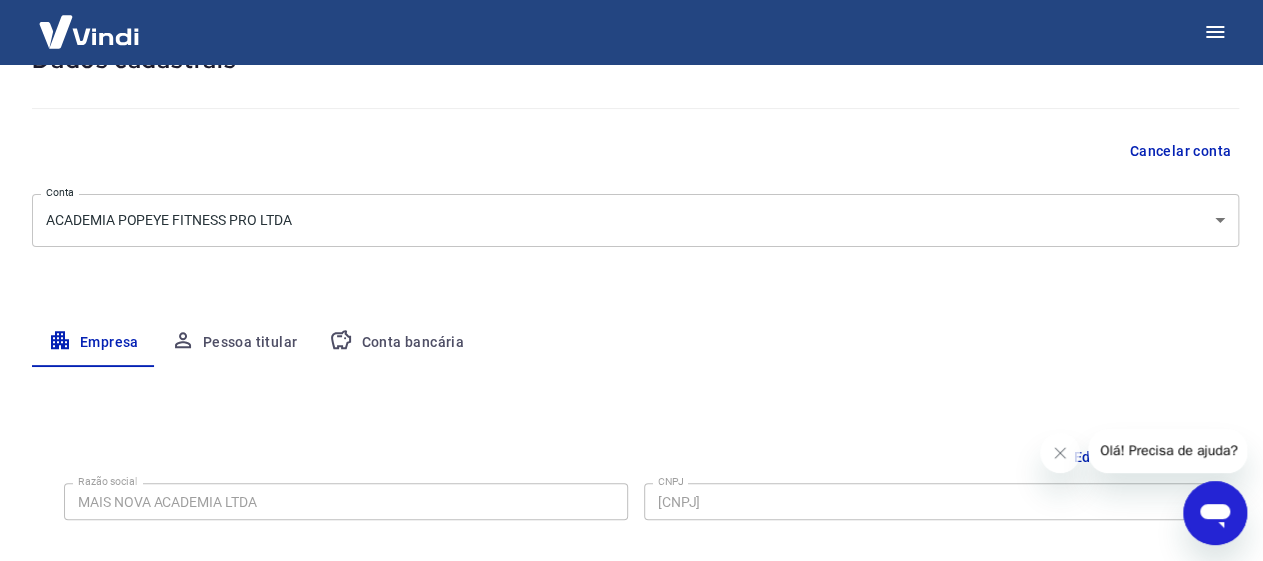scroll, scrollTop: 199, scrollLeft: 0, axis: vertical 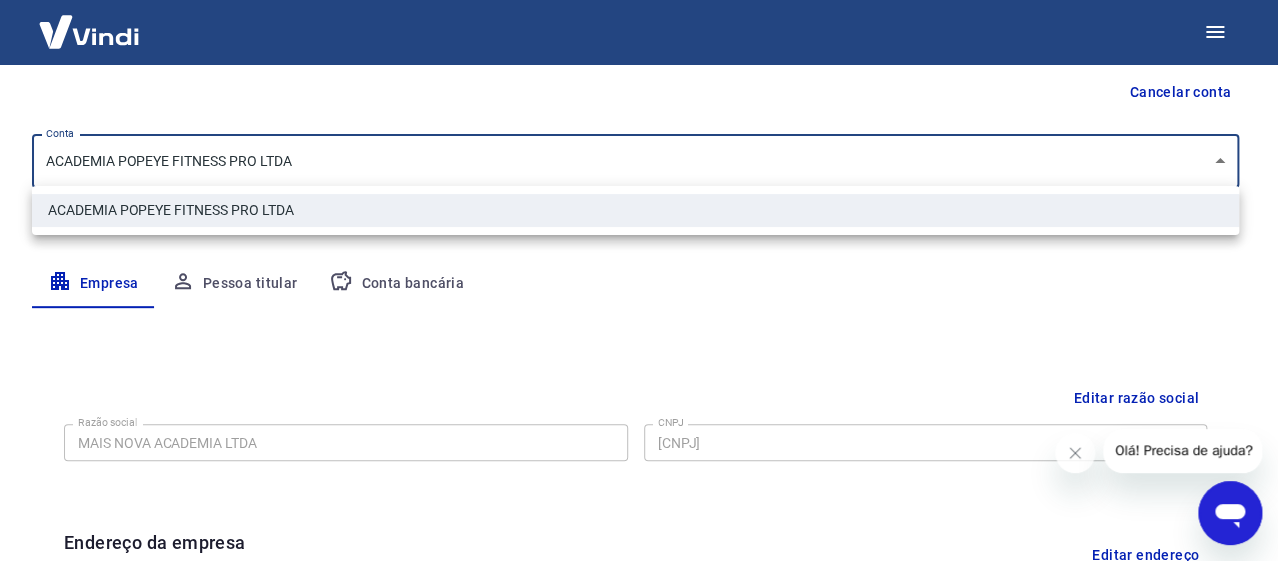 click on "Meu cadastro / Dados cadastrais Dados cadastrais Cancelar conta Conta ACADEMIA POPEYE FITNESS PRO LTDA [object Object] Conta Empresa Pessoa titular Conta bancária Editar razão social Razão social MAIS NOVA ACADEMIA LTDA Razão social CNPJ [CNPJ] CNPJ Endereço da empresa Editar endereço CEP [POSTAL_CODE] CEP Rua AV VENTUROSA Rua Número 171 Número Complemento ******** Complemento Bairro JARDIM CUMBICA Bairro Cidade GUARULHOS Cidade Estado Acre Alagoas Amapá Amazonas Bahia Ceará Distrito Federal Espírito Santo Goiás Maranhão Mato Grosso Mato Grosso do Sul Minas Gerais Pará Paraíba Paraná Pernambuco Piauí Rio de Janeiro Rio Grande do Norte Rio Grande do Sul Rondônia Roraima Santa Catarina São Paulo Sergipe Tocantins Estado Dados da empresa Editar dados da empresa Nome fantasia MAIS NOVA ACADEMIA Nome fantasia Data de abertura da empresa [DATE] Data de abertura da empresa Tipo de telefone Residencial Comercial Tipo de telefone Telefone [PHONE] Telefone [YEAR]  ©" at bounding box center [639, 81] 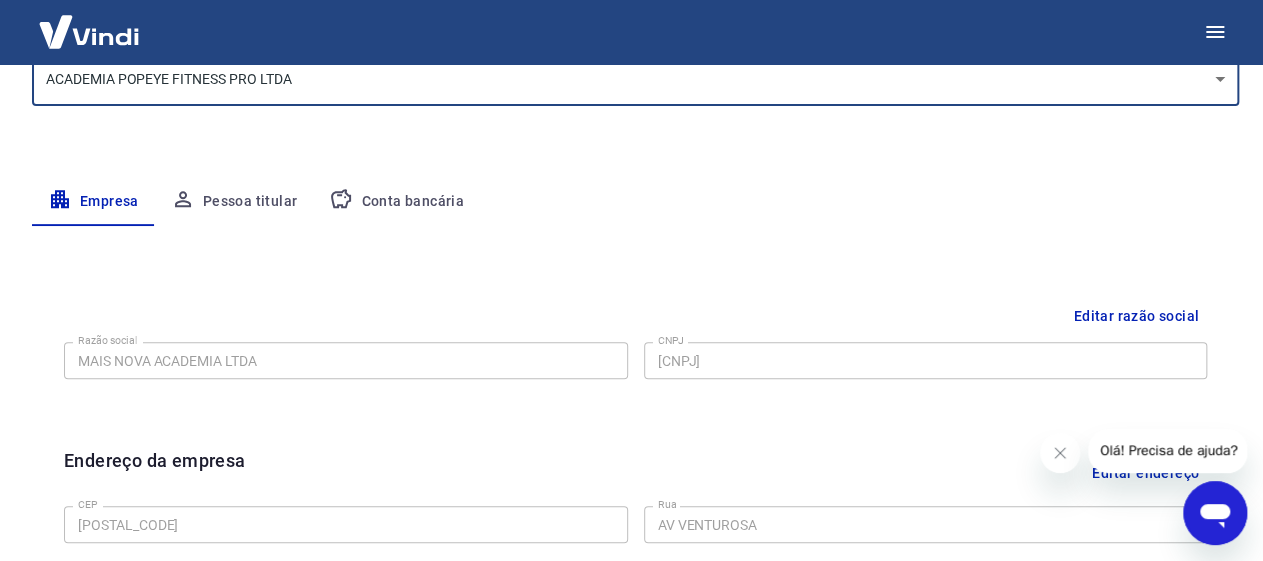 scroll, scrollTop: 399, scrollLeft: 0, axis: vertical 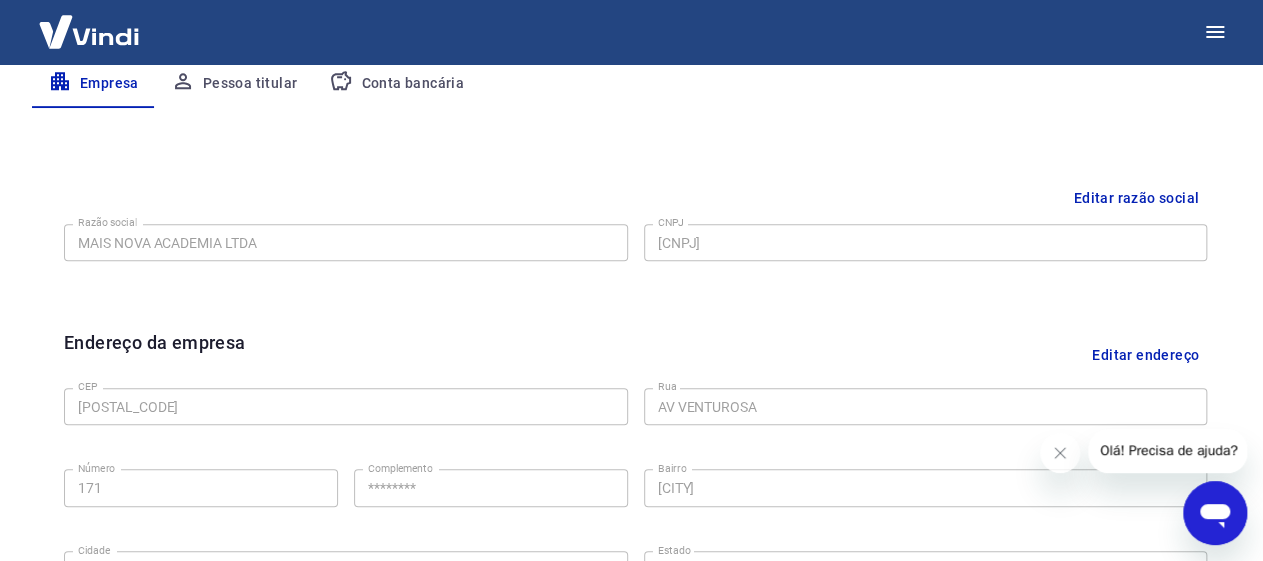 click on "Pessoa titular" at bounding box center (234, 84) 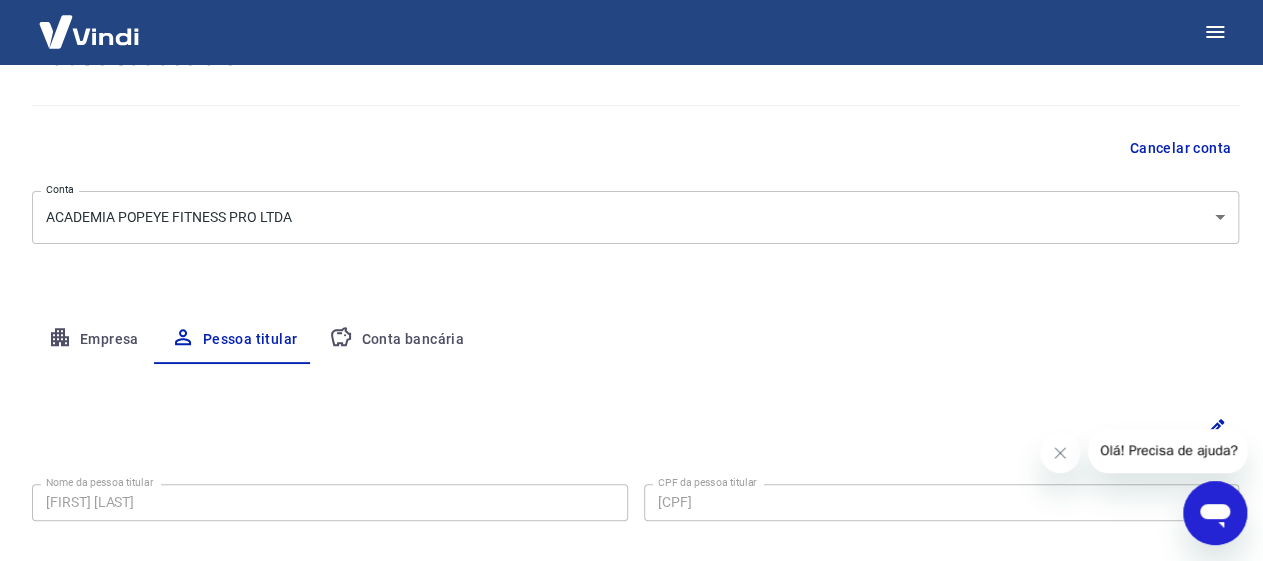 scroll, scrollTop: 0, scrollLeft: 0, axis: both 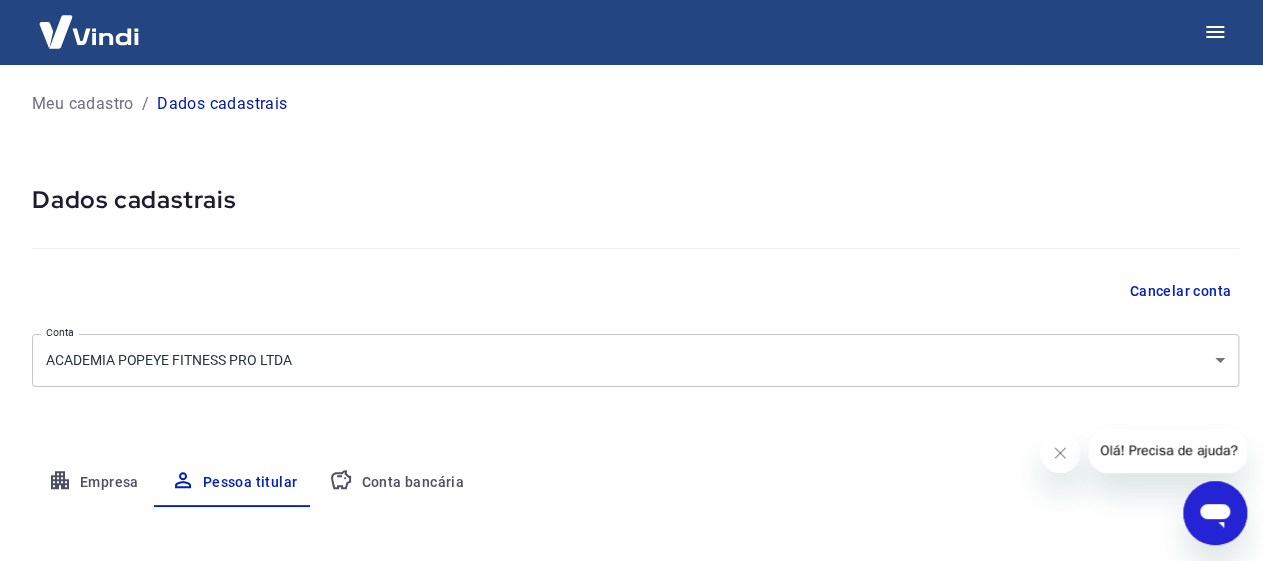 click on "Conta bancária" at bounding box center (396, 483) 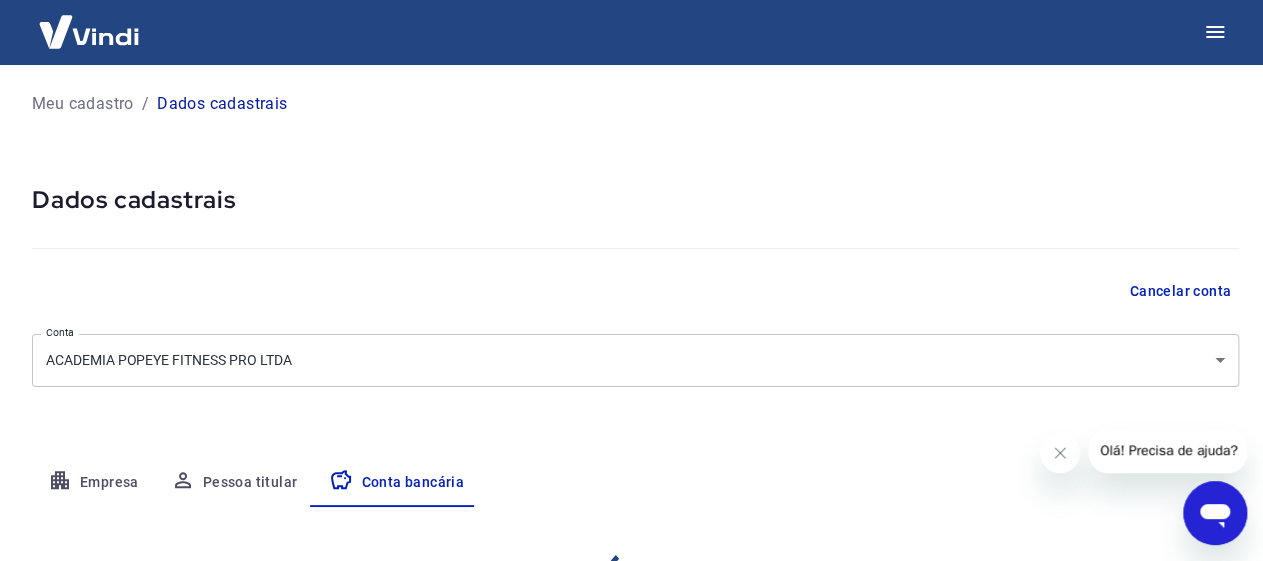 select on "1" 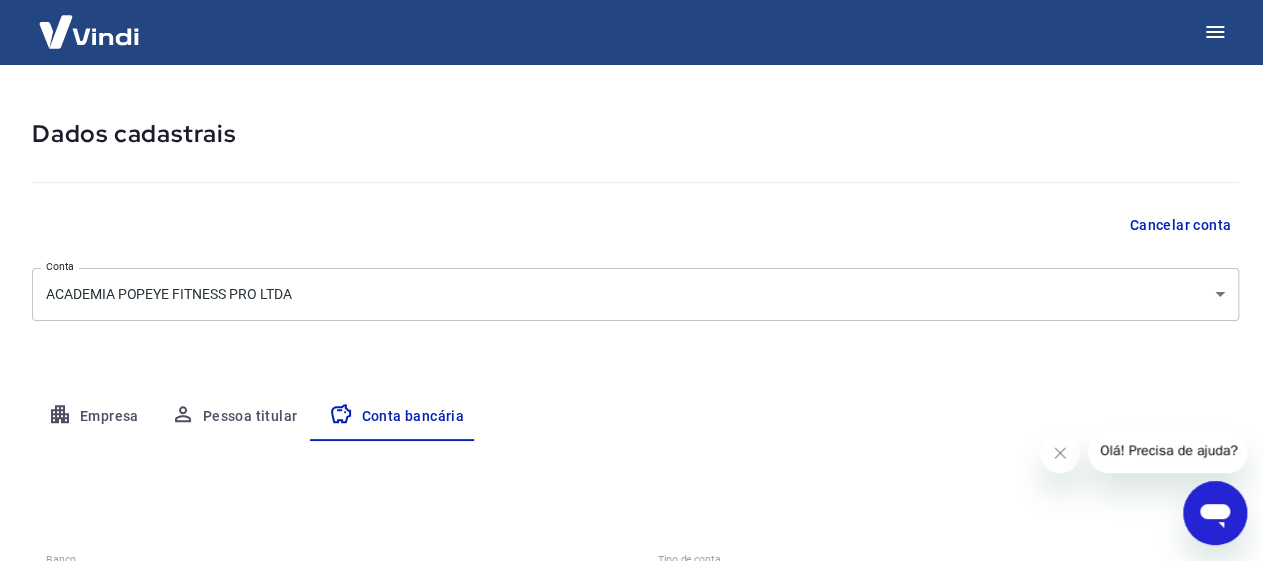 scroll, scrollTop: 99, scrollLeft: 0, axis: vertical 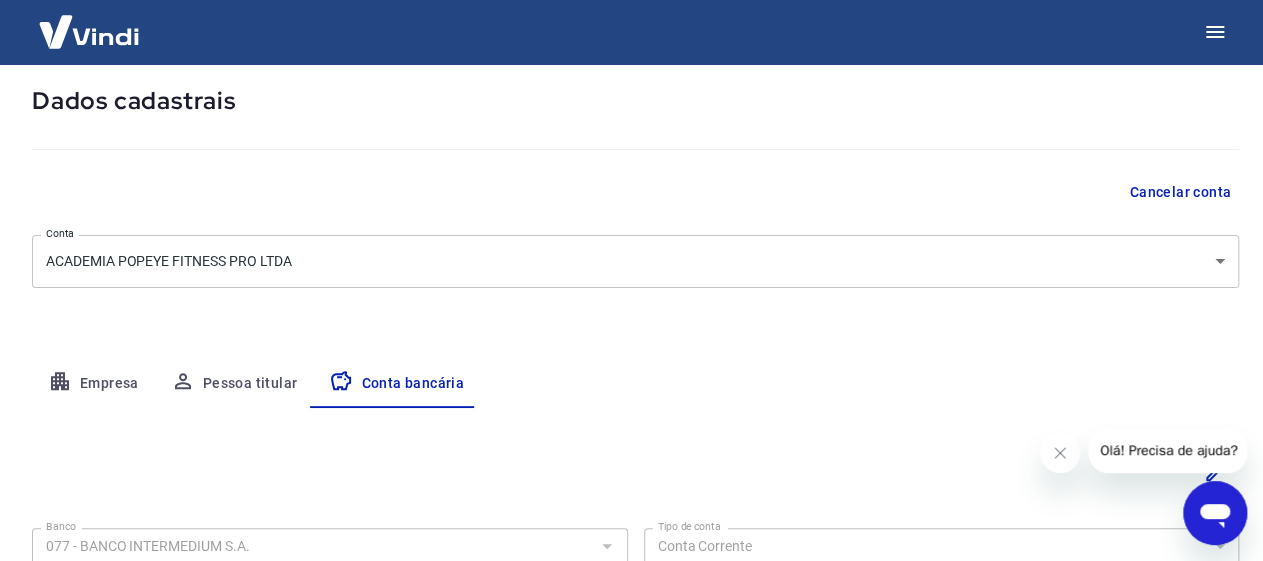 click on "Empresa" at bounding box center (93, 384) 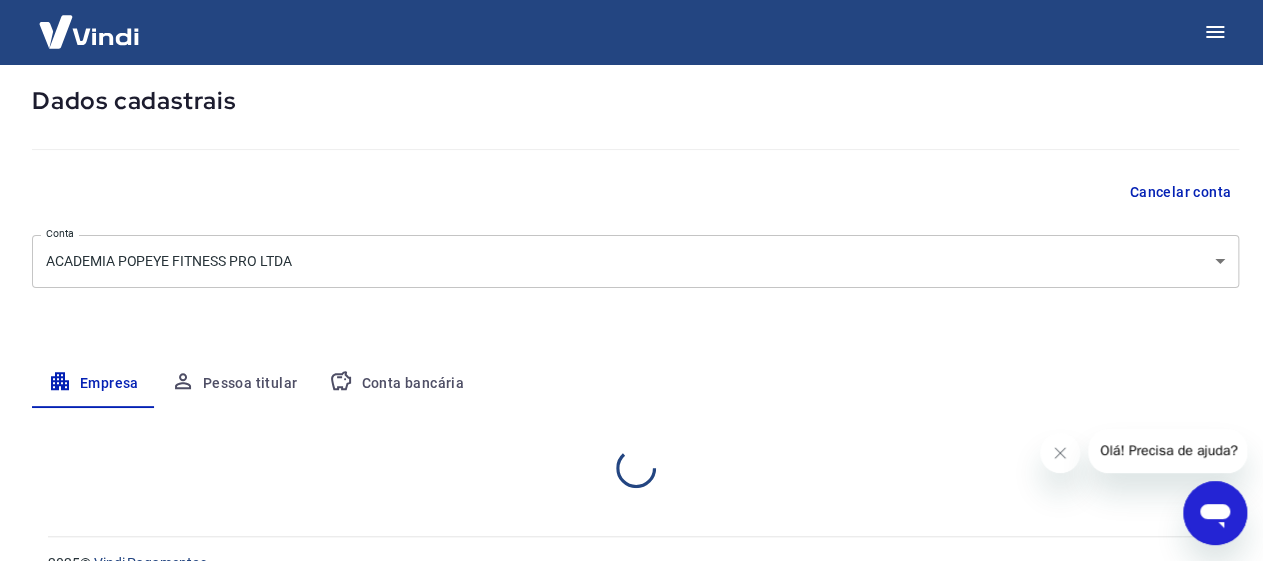 select on "[STATE]" 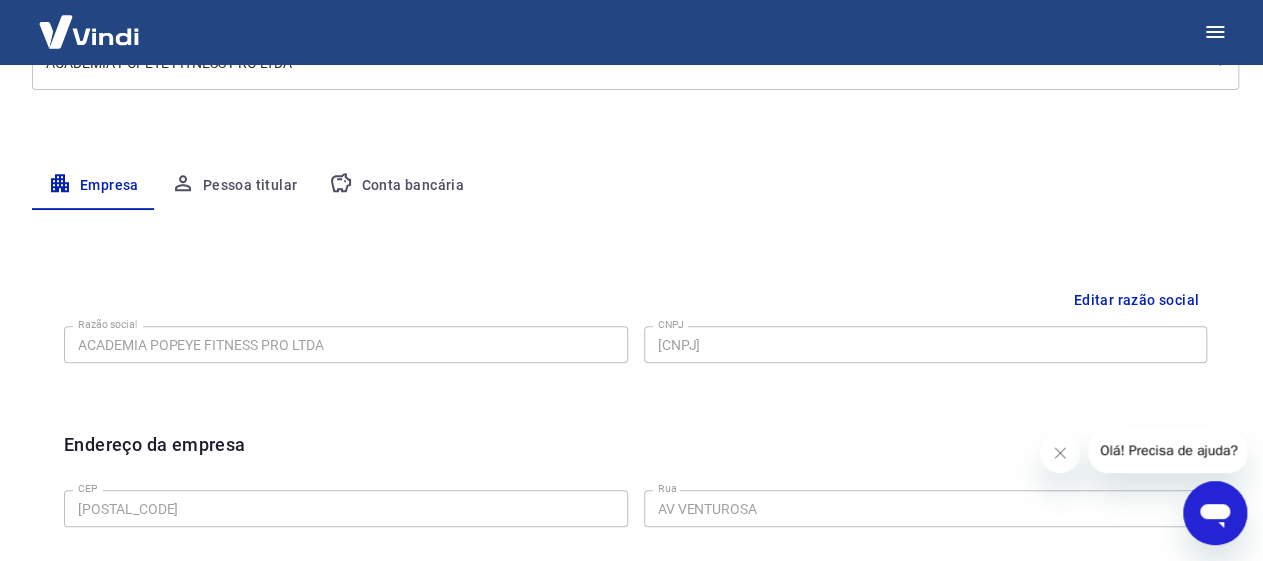 scroll, scrollTop: 300, scrollLeft: 0, axis: vertical 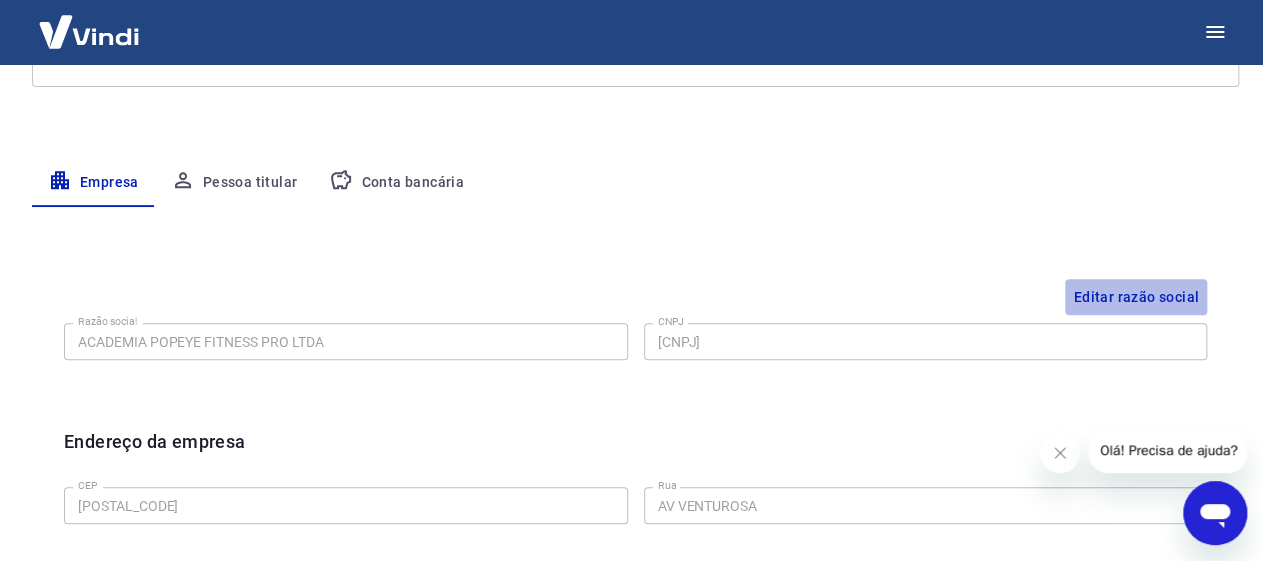 click on "Editar razão social" at bounding box center [1136, 297] 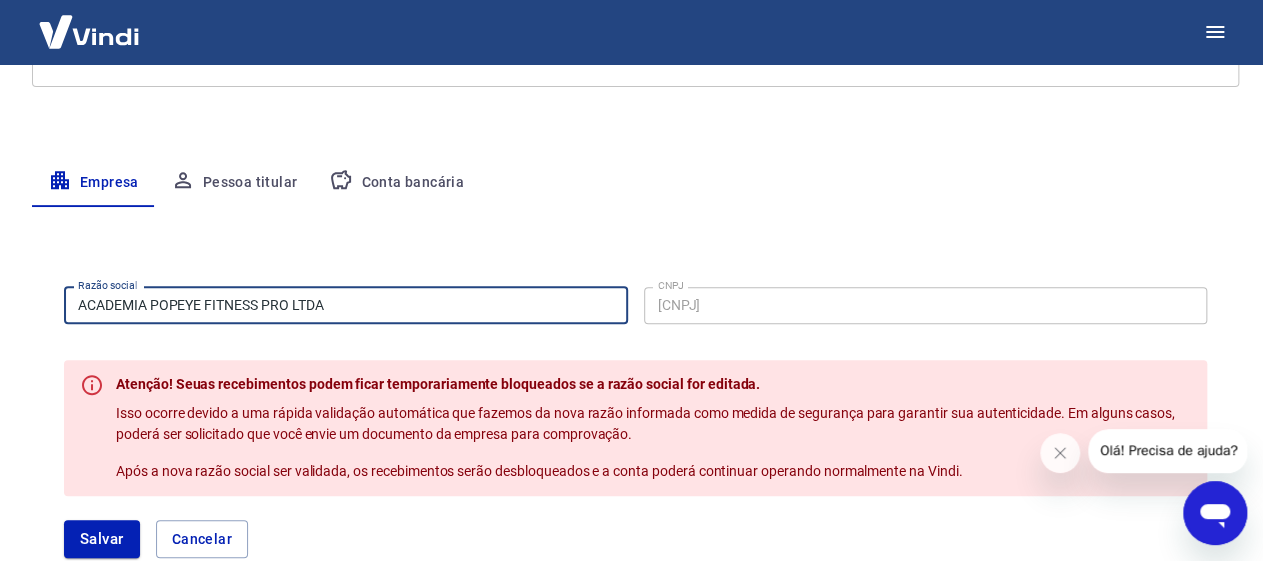 drag, startPoint x: 287, startPoint y: 301, endPoint x: 73, endPoint y: 302, distance: 214.00233 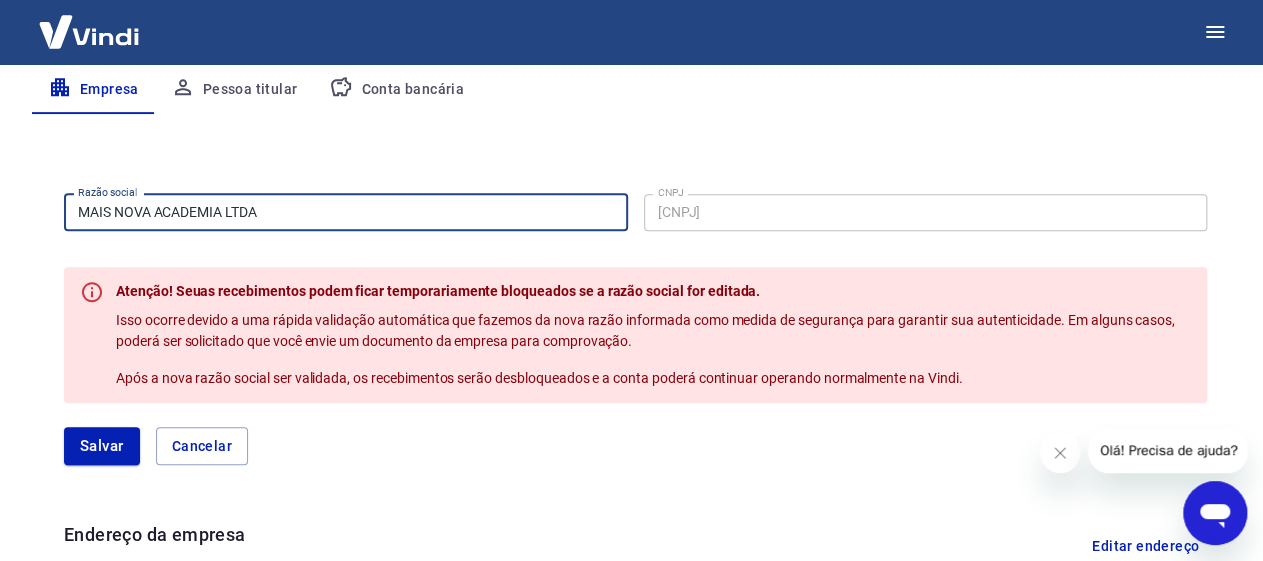 scroll, scrollTop: 499, scrollLeft: 0, axis: vertical 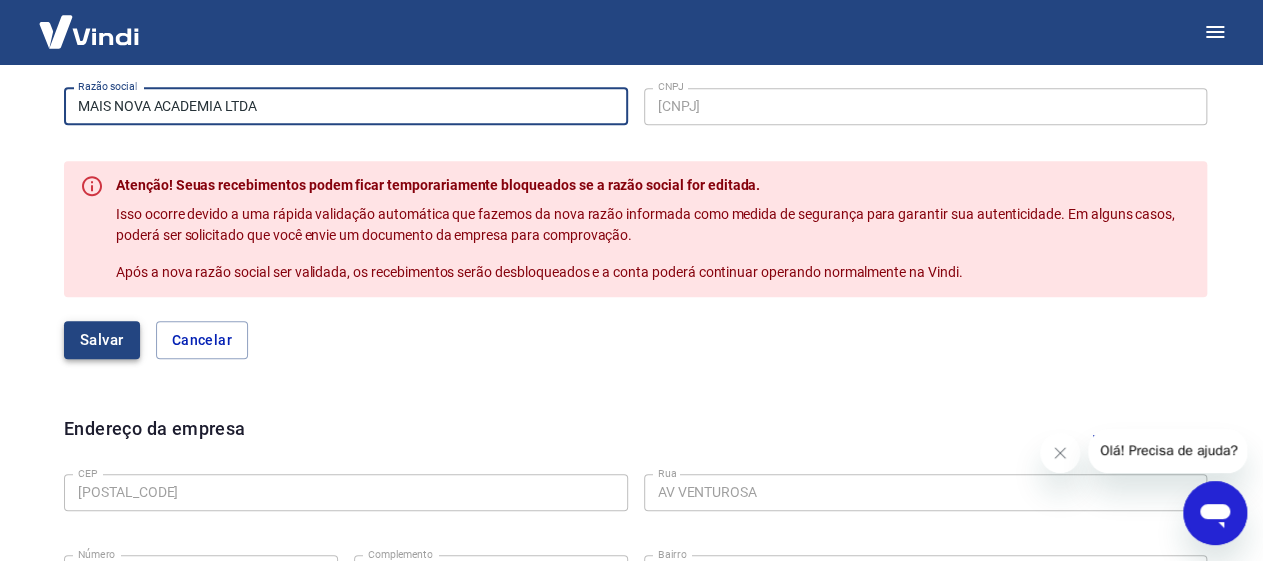 type on "MAIS NOVA ACADEMIA LTDA" 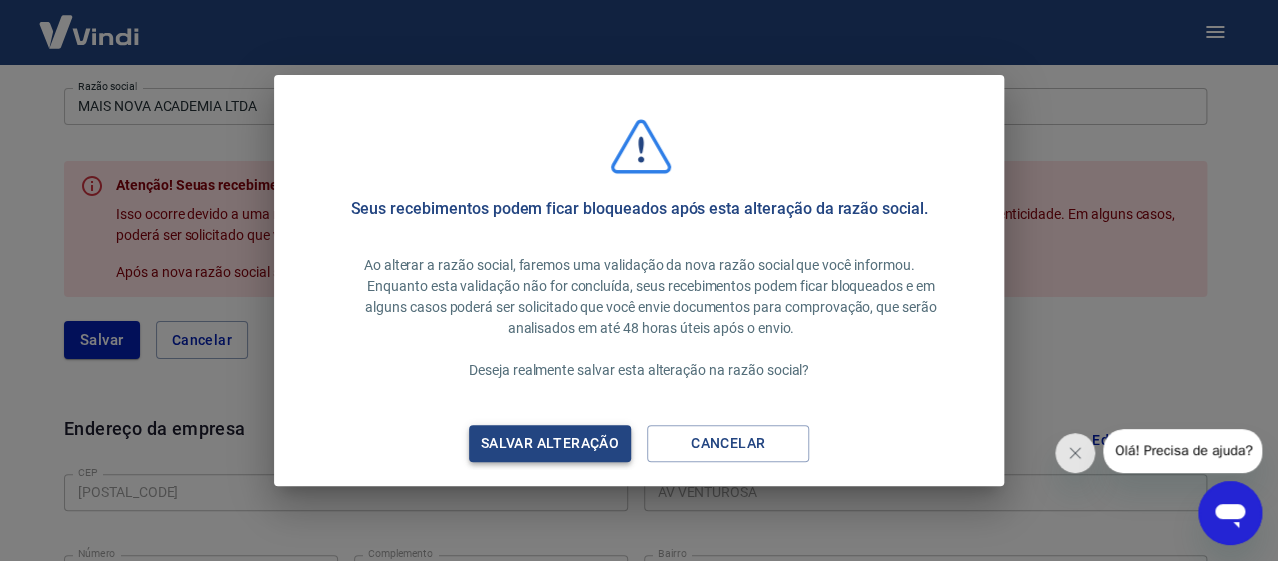 click on "Salvar alteração" at bounding box center [550, 443] 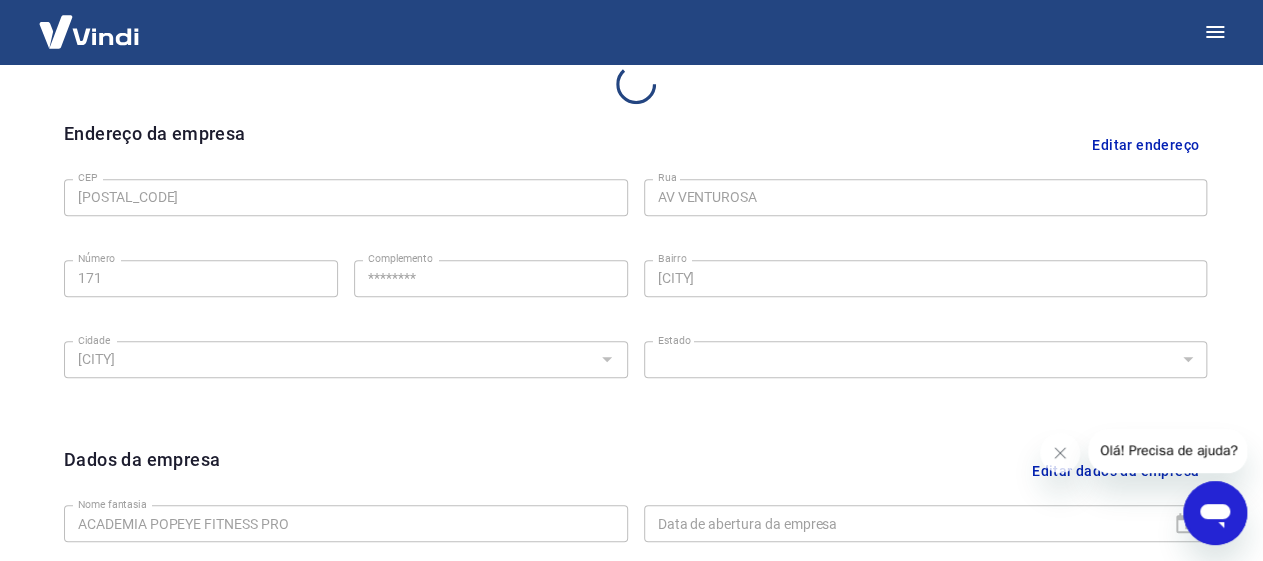 type on "MAIS NOVA ACADEMIA" 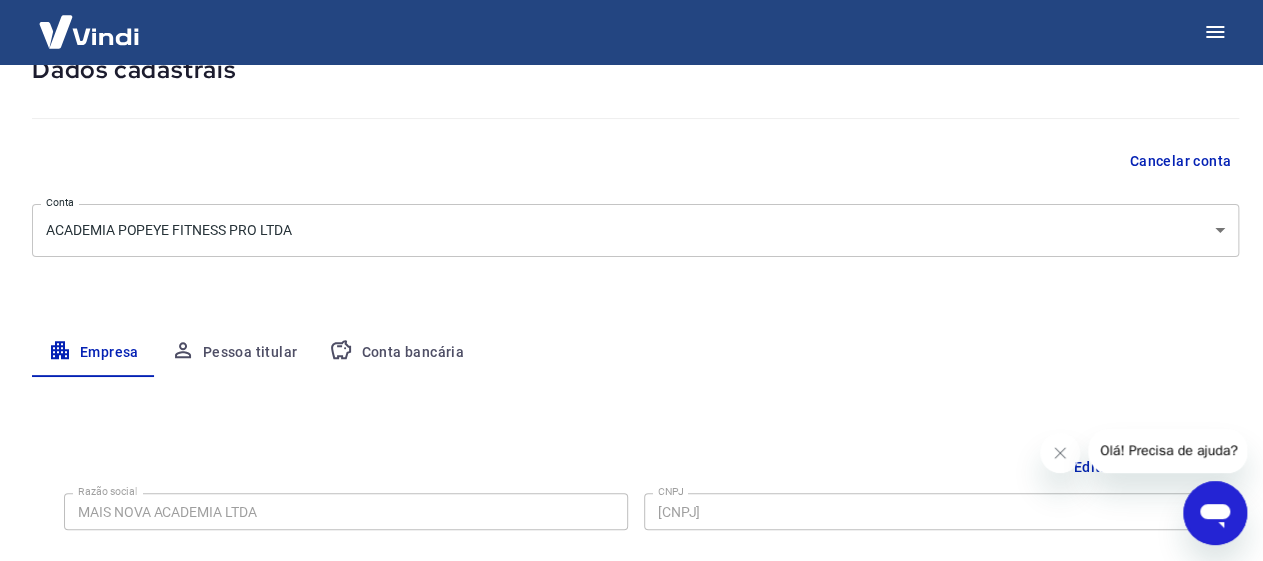 scroll, scrollTop: 99, scrollLeft: 0, axis: vertical 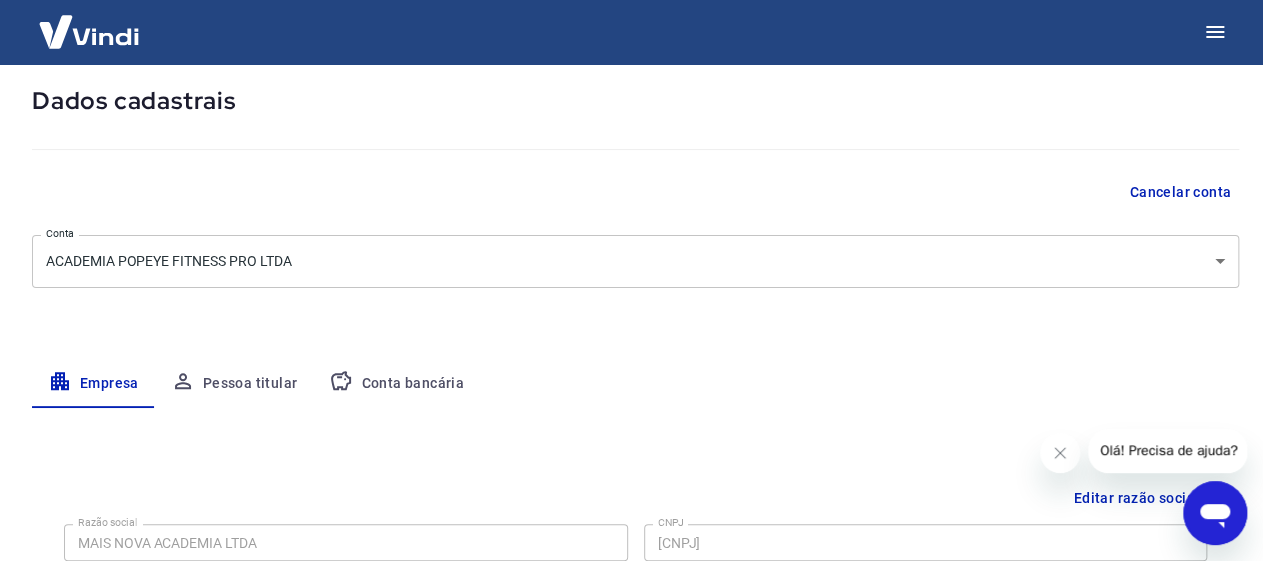 click at bounding box center [635, 145] 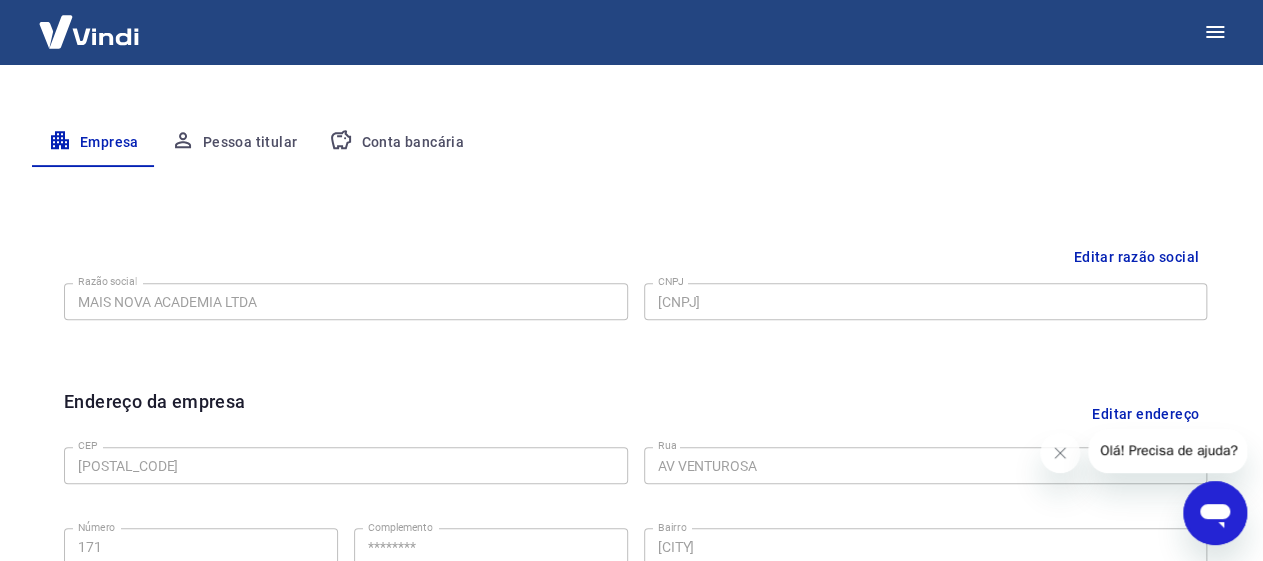 scroll, scrollTop: 199, scrollLeft: 0, axis: vertical 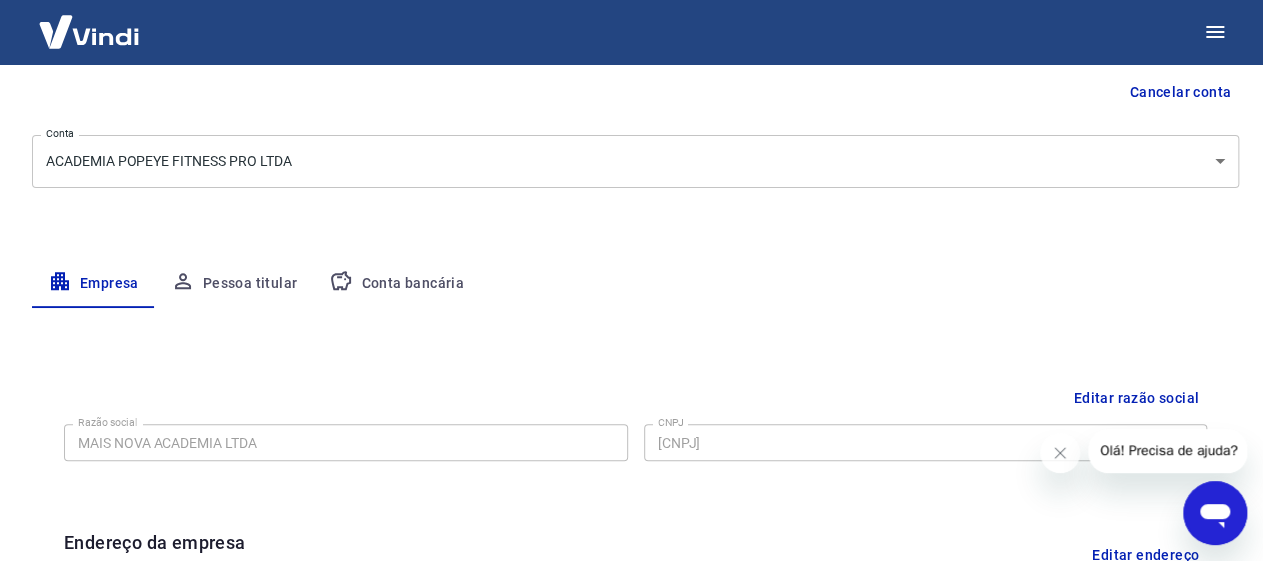 click on "Pessoa titular" at bounding box center (234, 284) 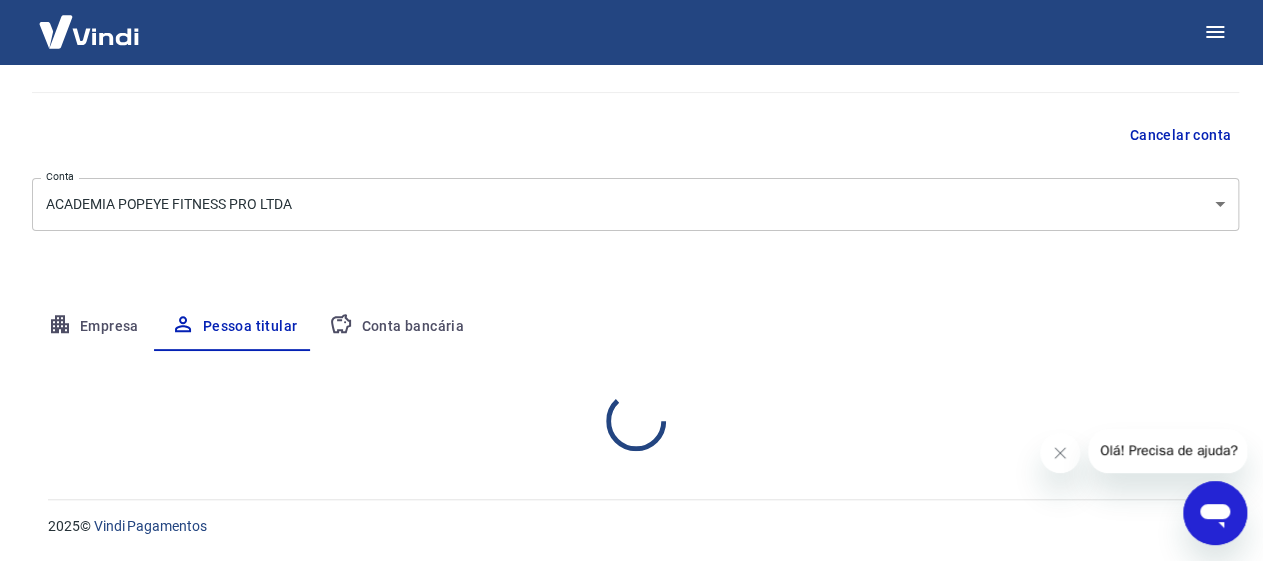 scroll, scrollTop: 199, scrollLeft: 0, axis: vertical 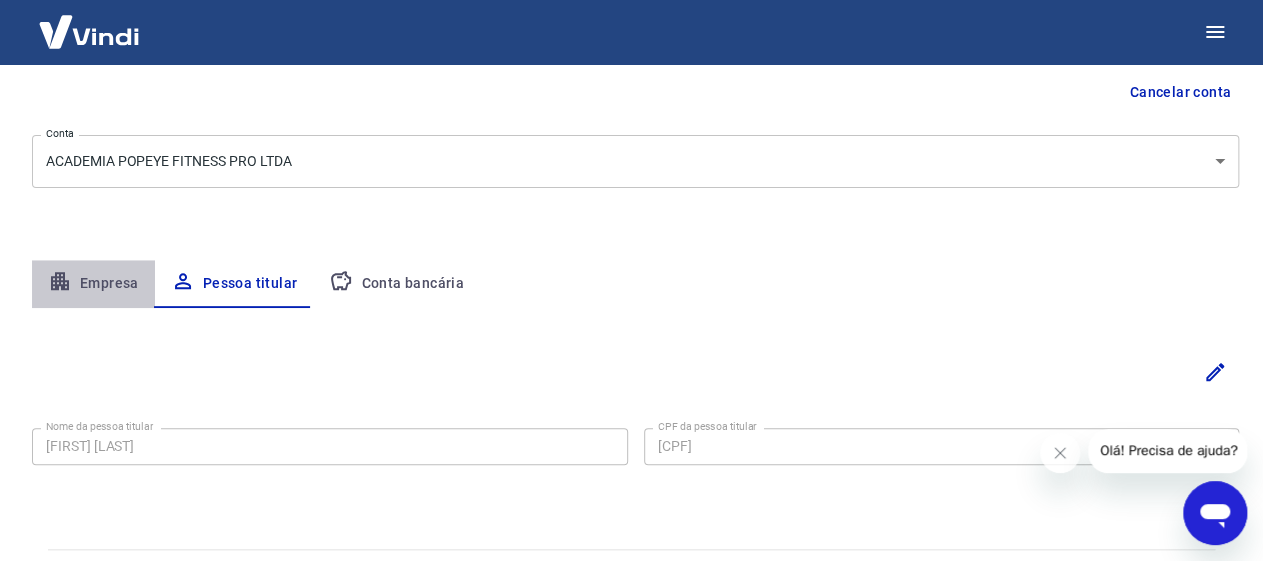 click on "Empresa" at bounding box center (93, 284) 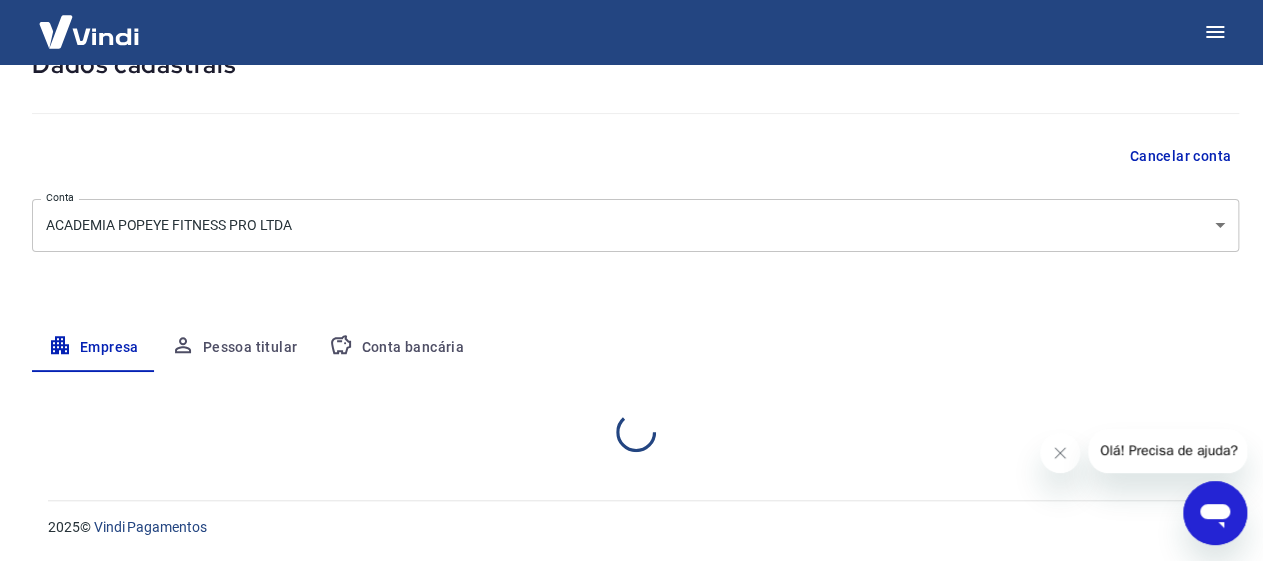 scroll, scrollTop: 199, scrollLeft: 0, axis: vertical 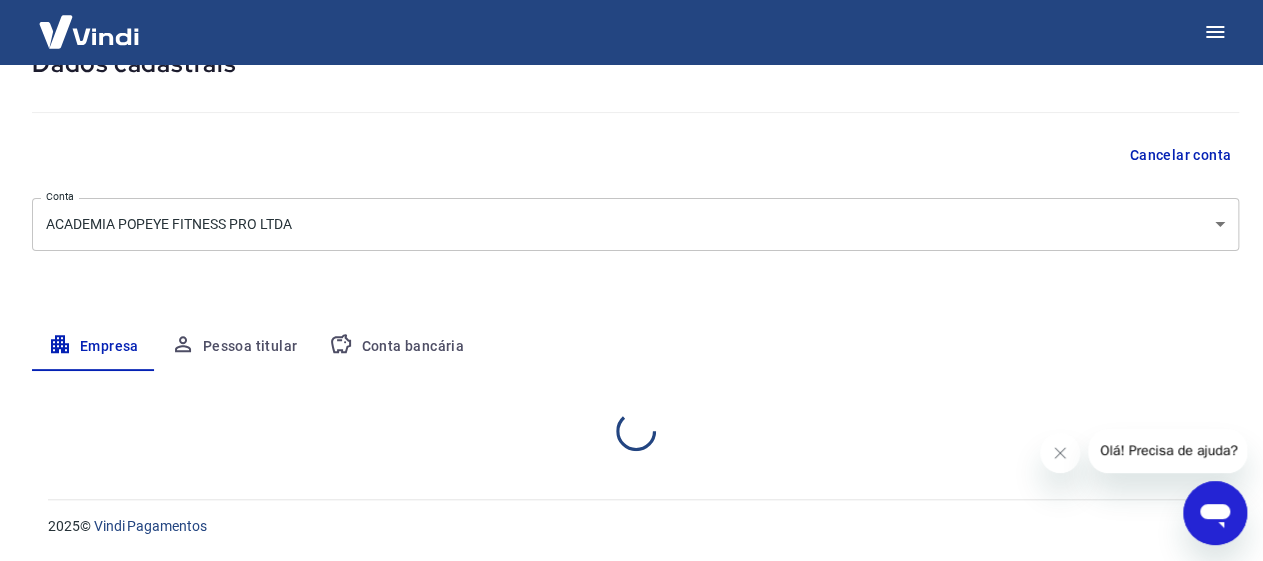 select on "[STATE]" 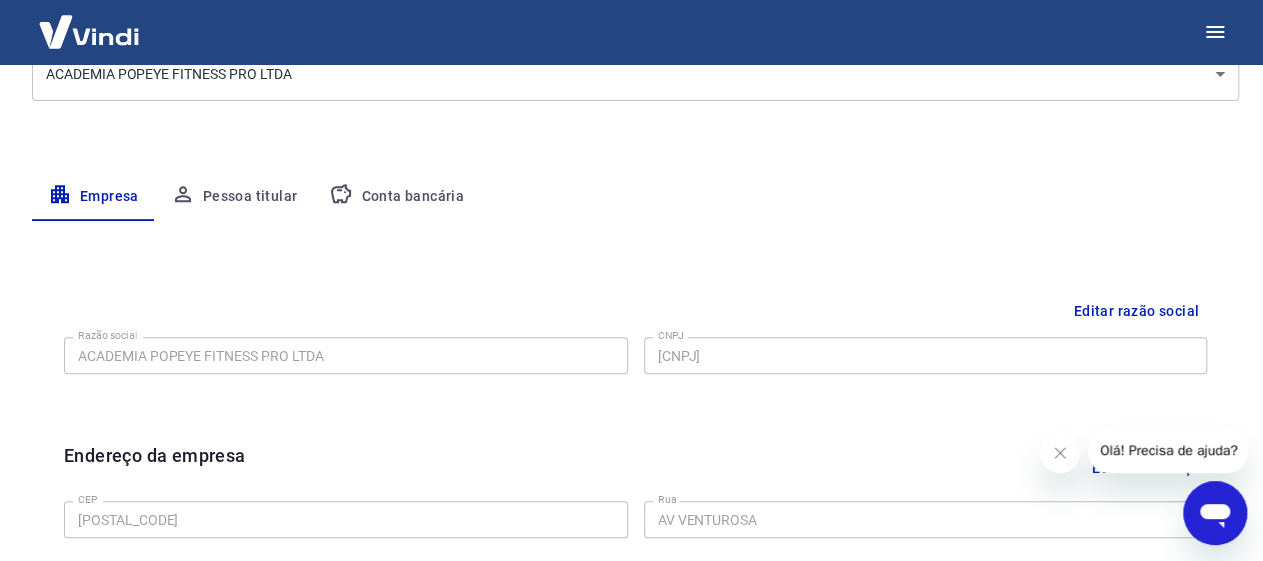 scroll, scrollTop: 280, scrollLeft: 0, axis: vertical 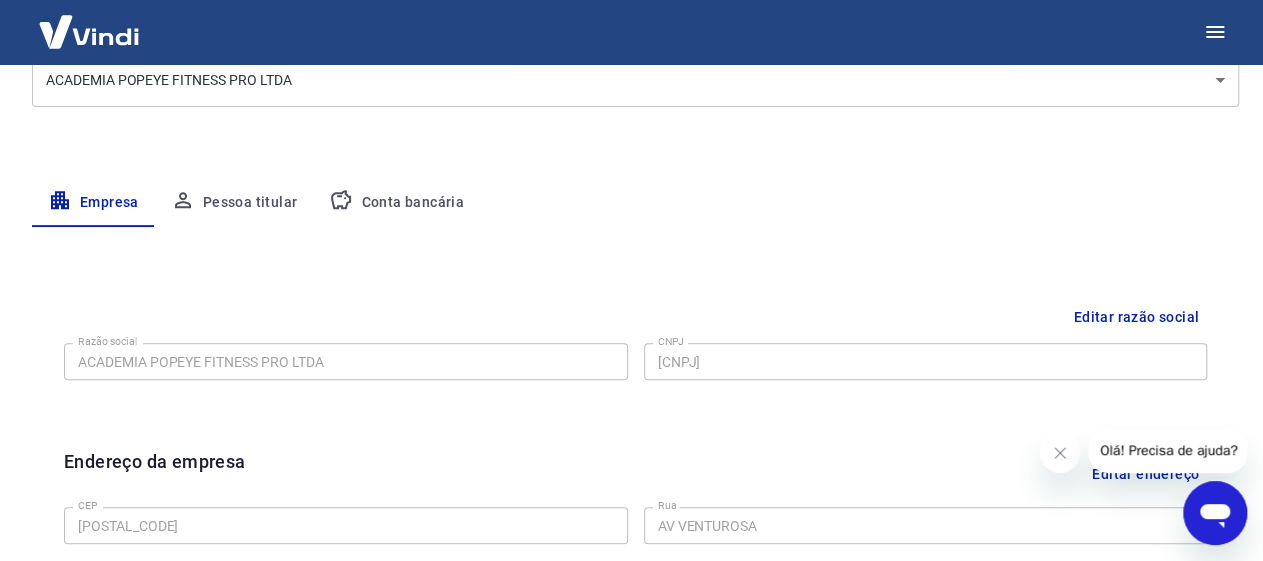 type 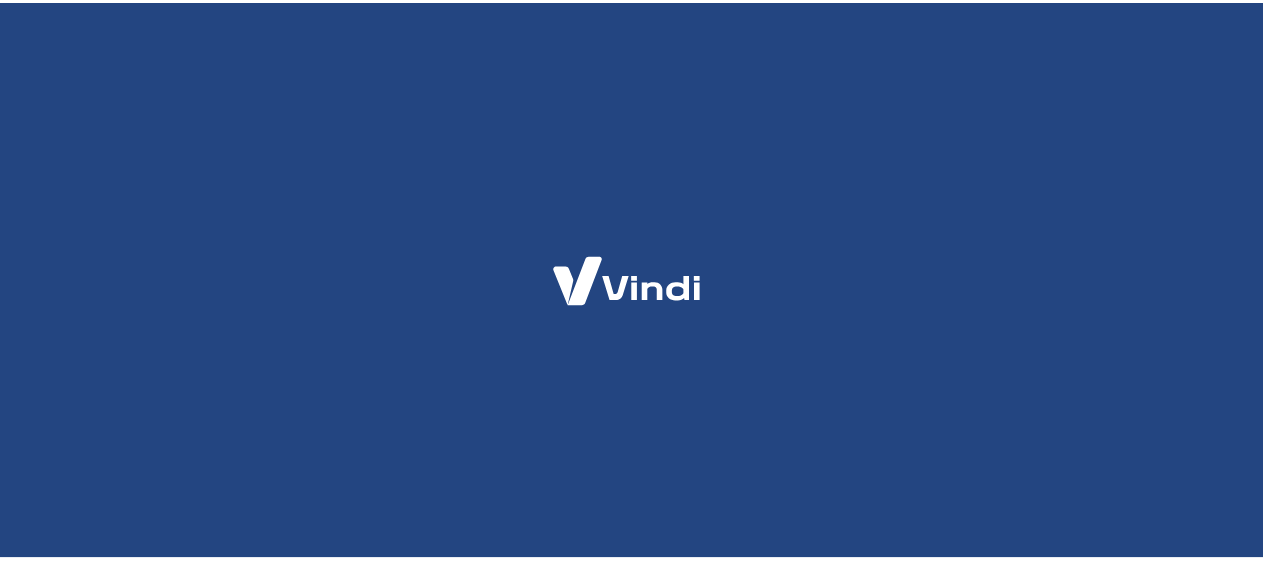 scroll, scrollTop: 0, scrollLeft: 0, axis: both 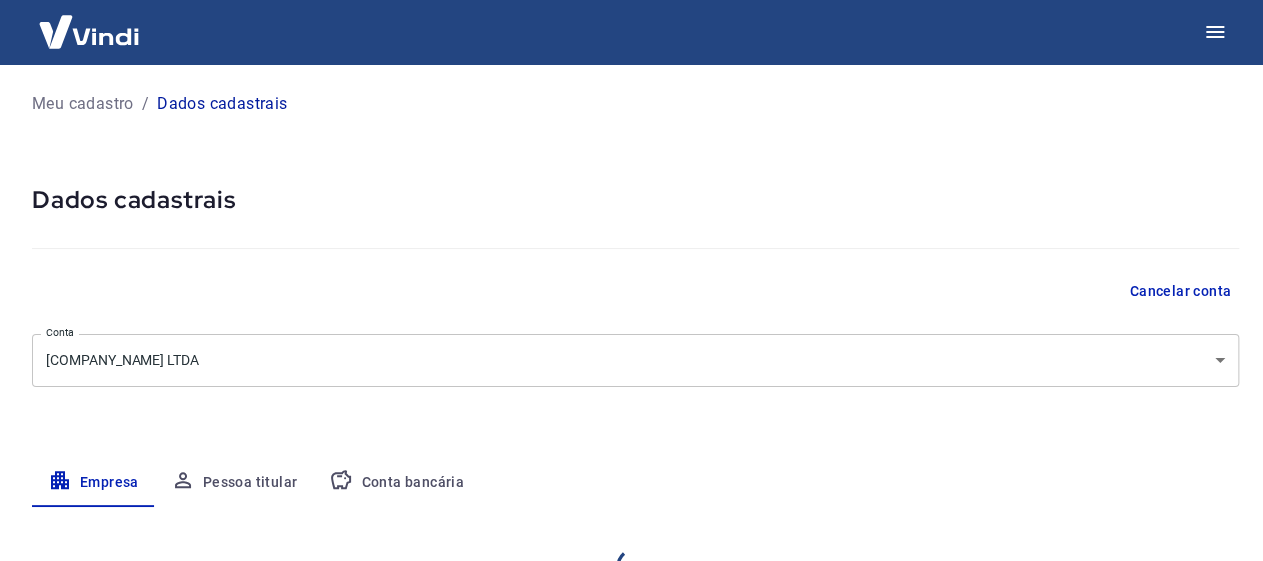 select on "SP" 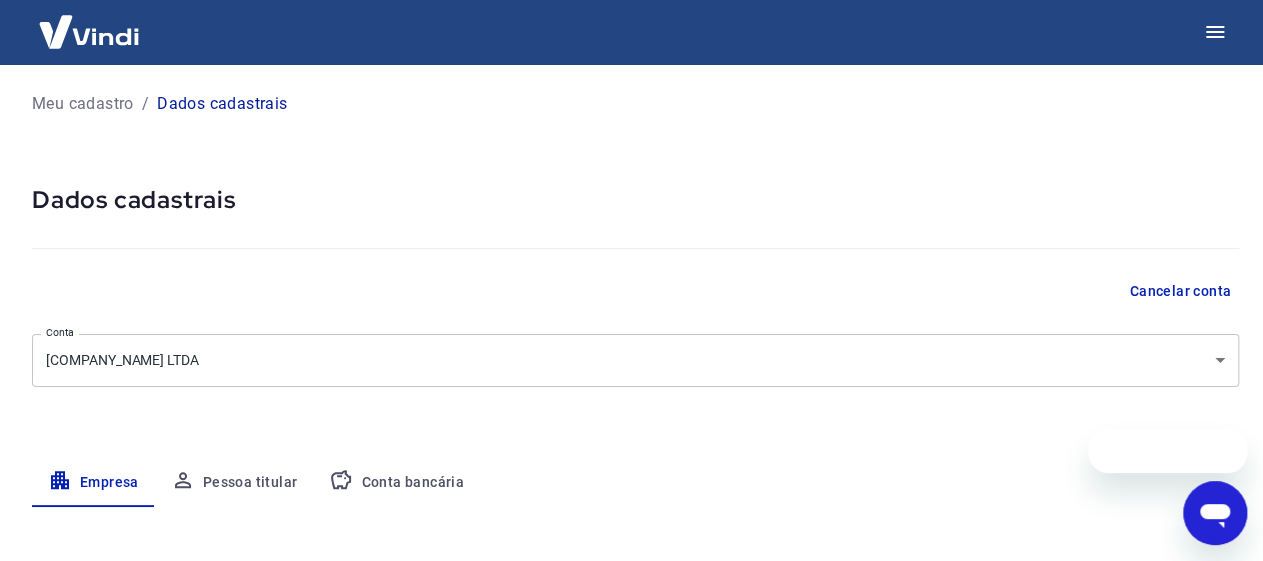 scroll, scrollTop: 0, scrollLeft: 0, axis: both 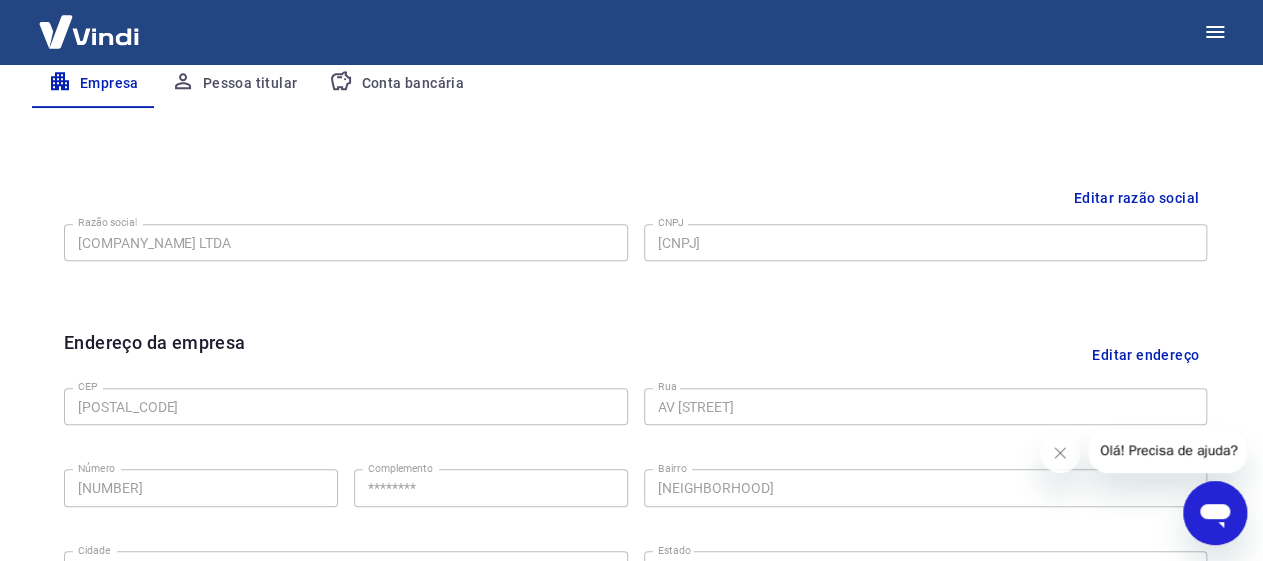 click on "Pessoa titular" at bounding box center (234, 84) 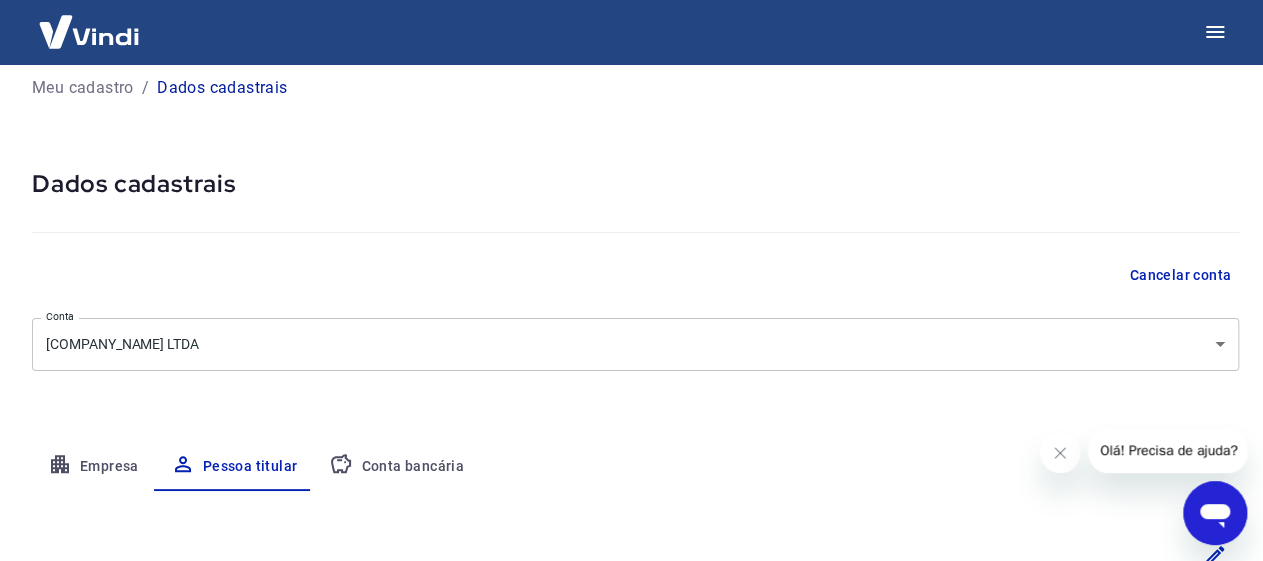 scroll, scrollTop: 0, scrollLeft: 0, axis: both 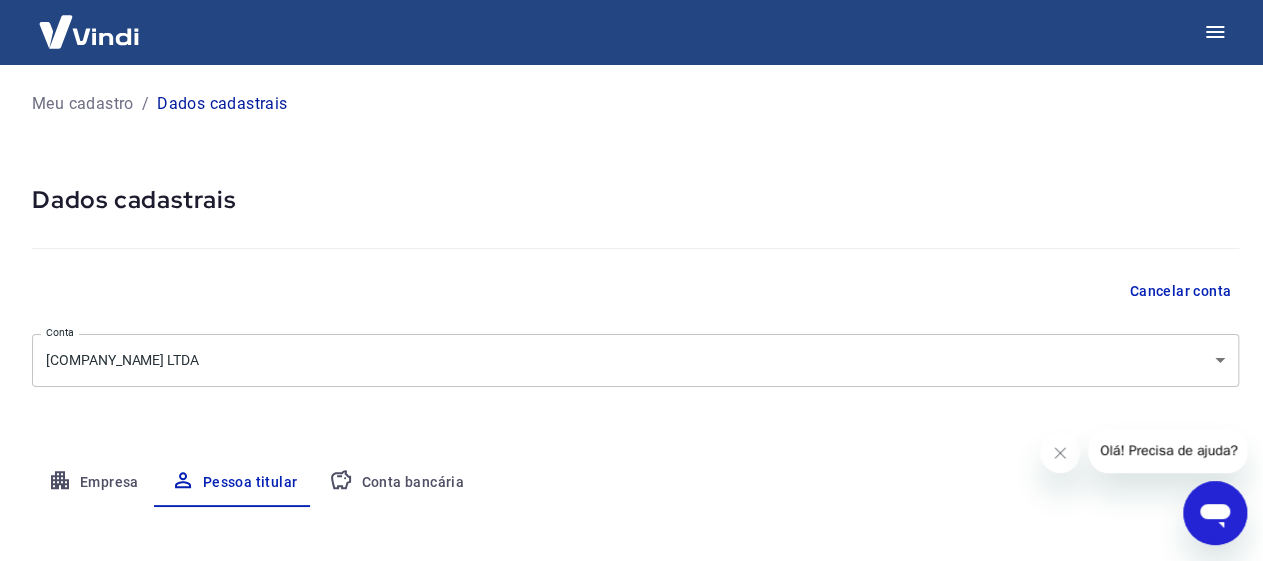 click on "Meu cadastro" at bounding box center [83, 104] 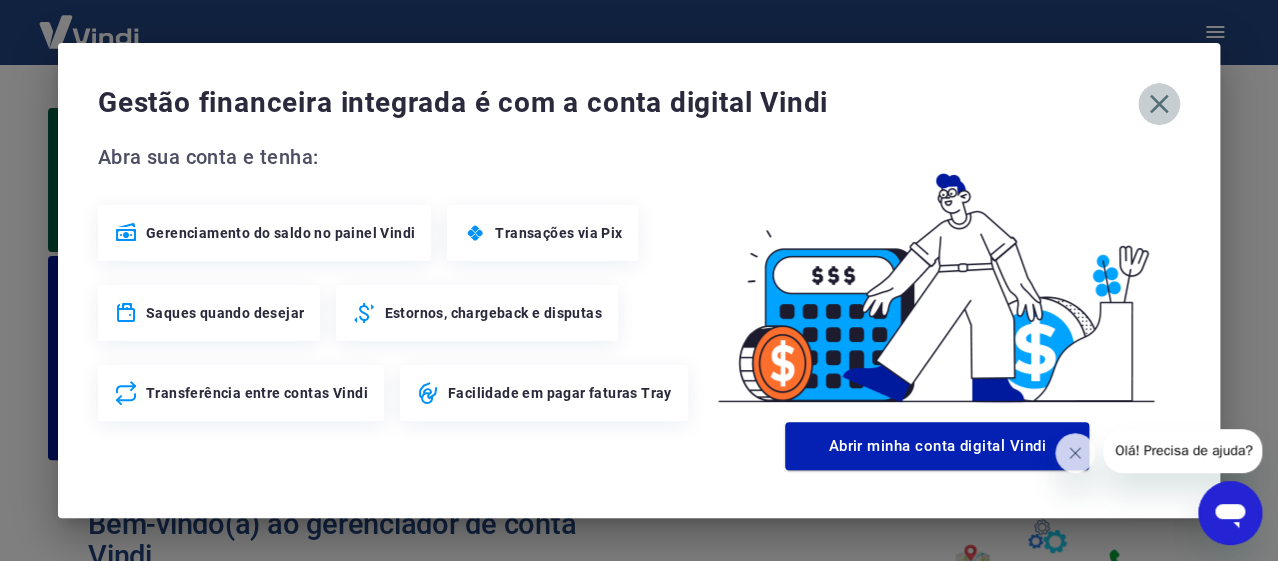 click 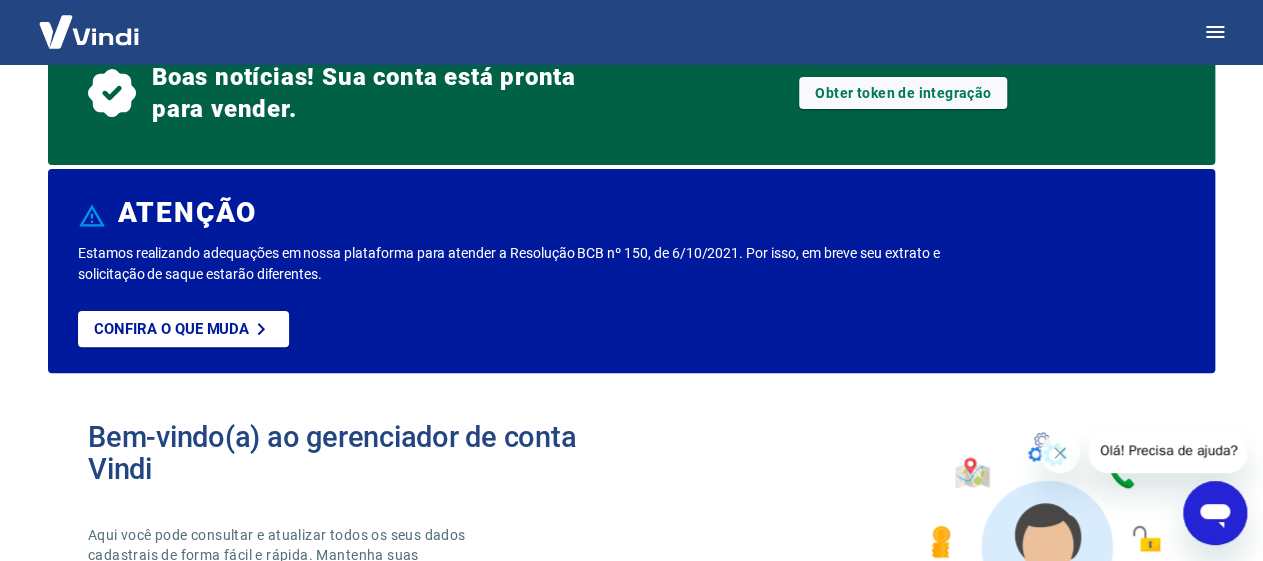 scroll, scrollTop: 0, scrollLeft: 0, axis: both 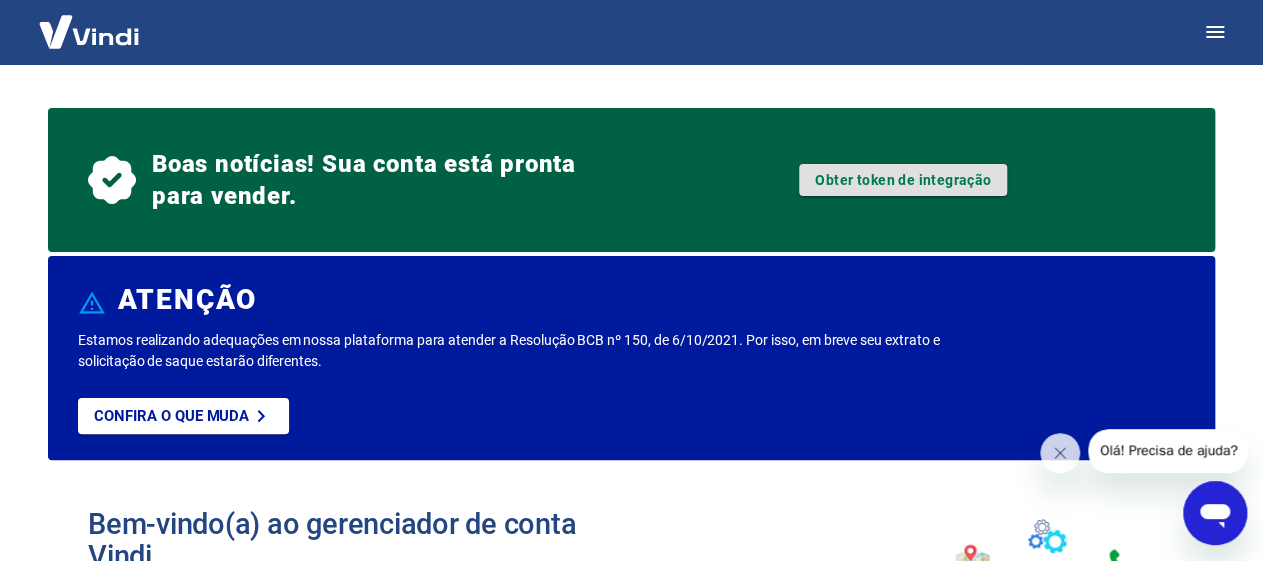 click on "Obter token de integração" at bounding box center (903, 180) 